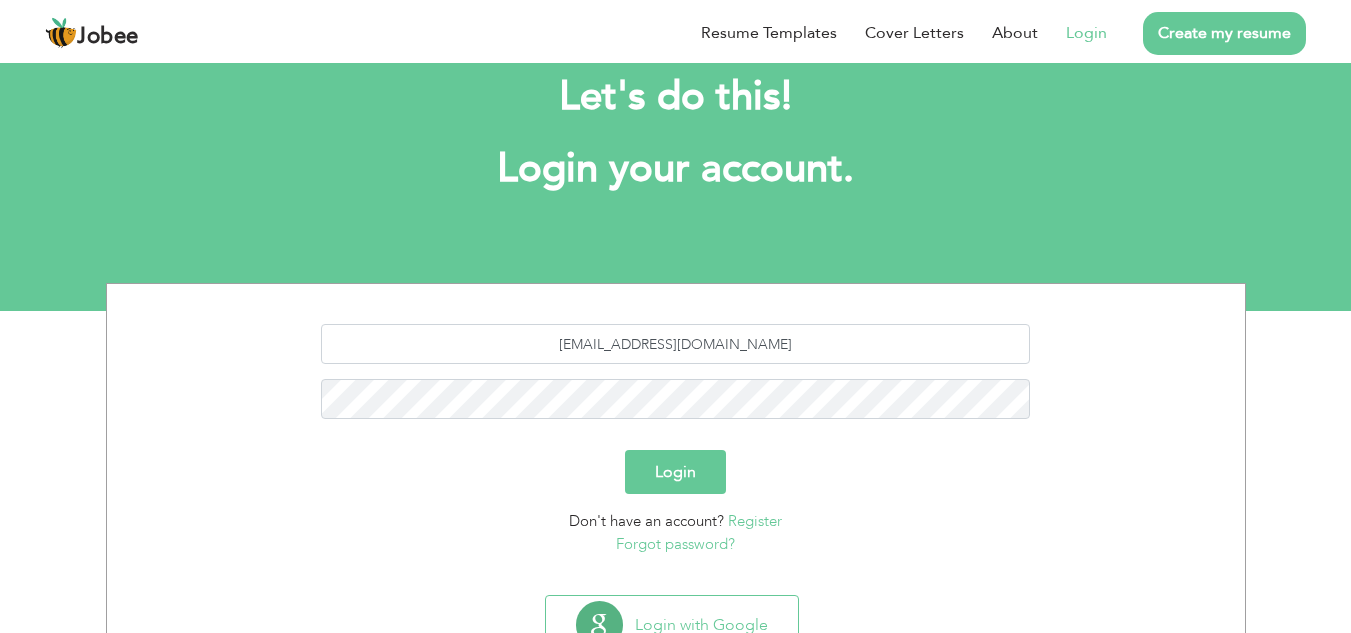 scroll, scrollTop: 126, scrollLeft: 0, axis: vertical 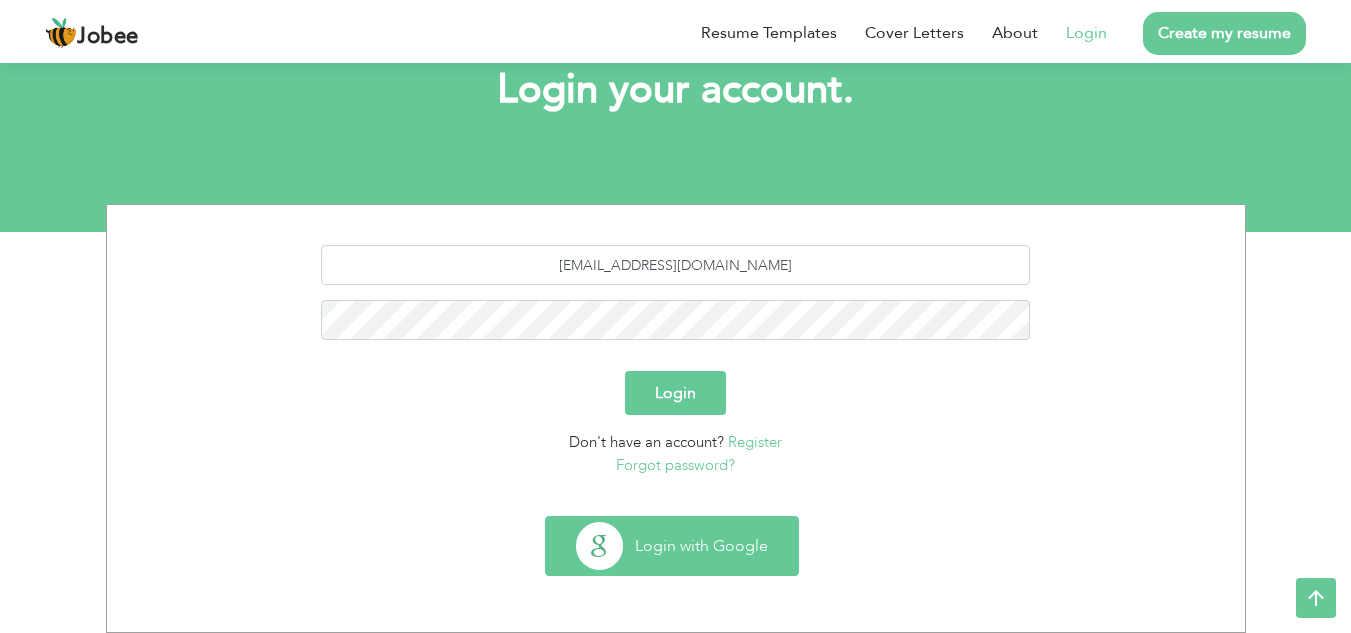 click on "Login with Google" at bounding box center (672, 546) 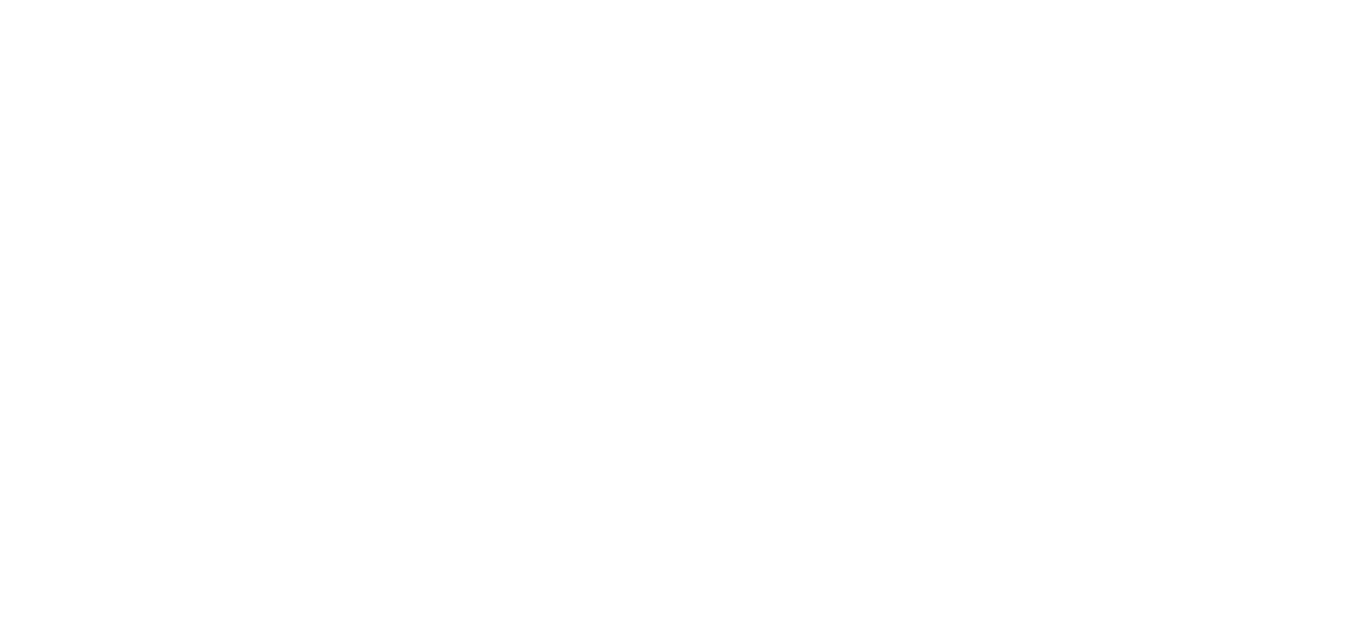scroll, scrollTop: 0, scrollLeft: 0, axis: both 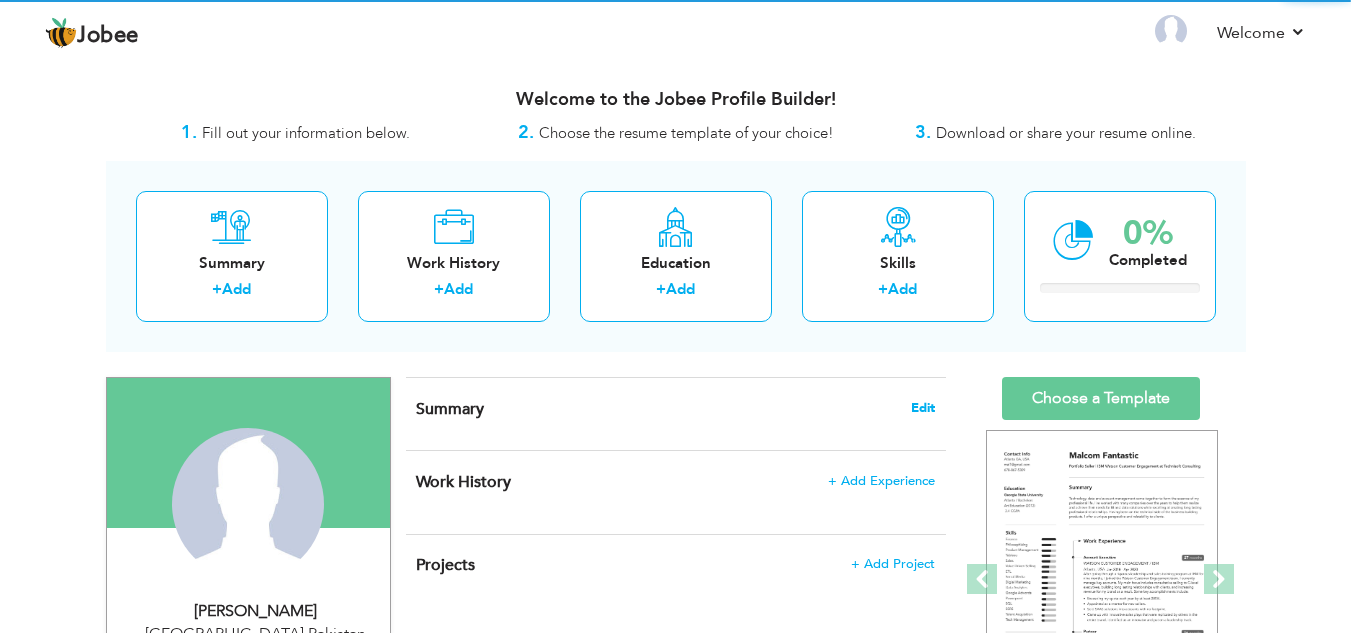 click on "Edit" at bounding box center [923, 408] 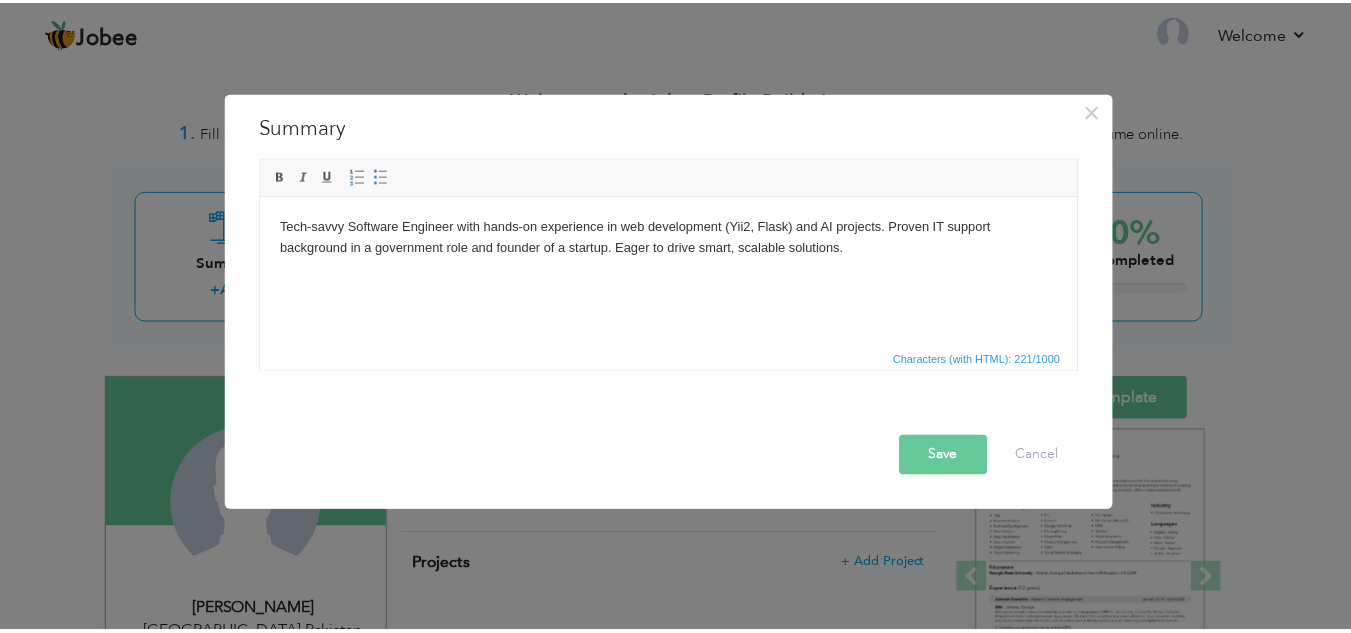 scroll, scrollTop: 0, scrollLeft: 0, axis: both 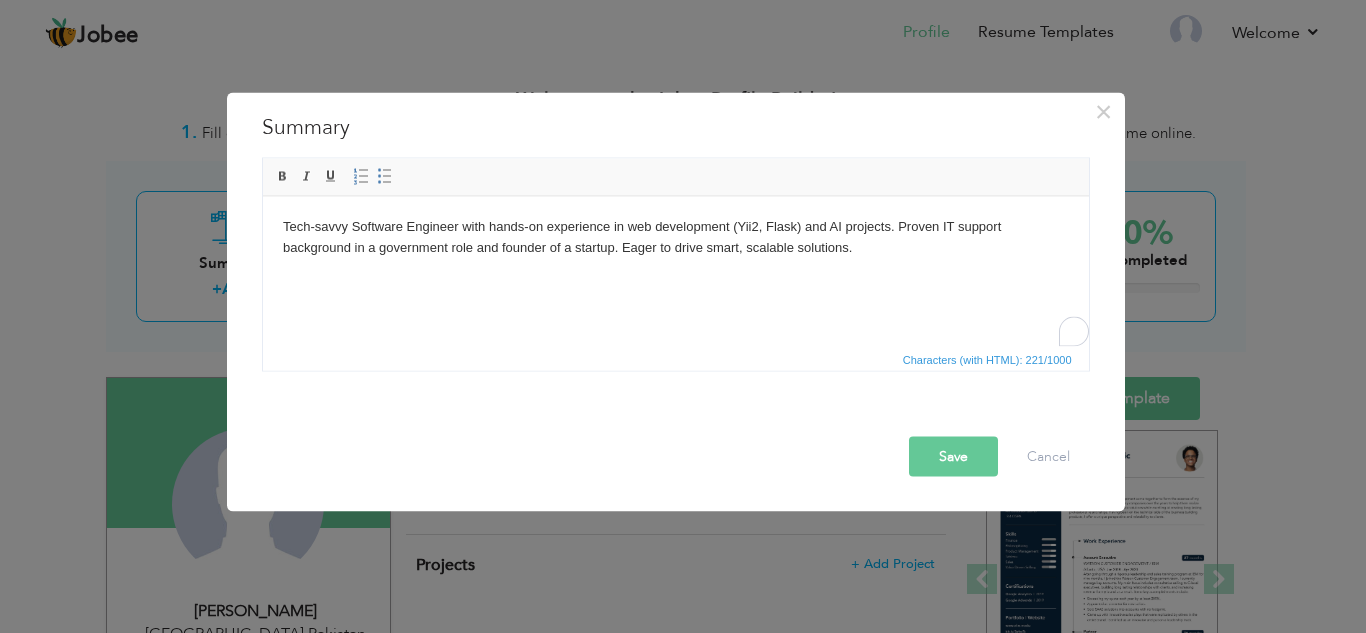 click on "Save" at bounding box center [953, 456] 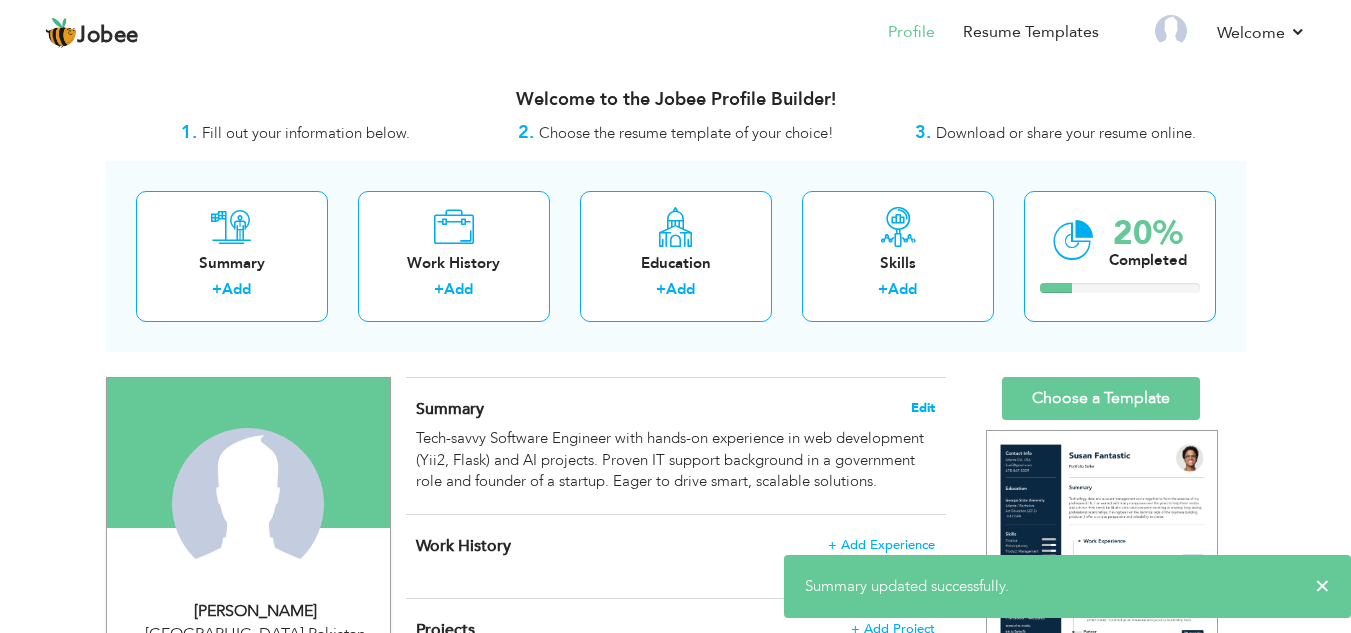 click on "Edit" at bounding box center [923, 408] 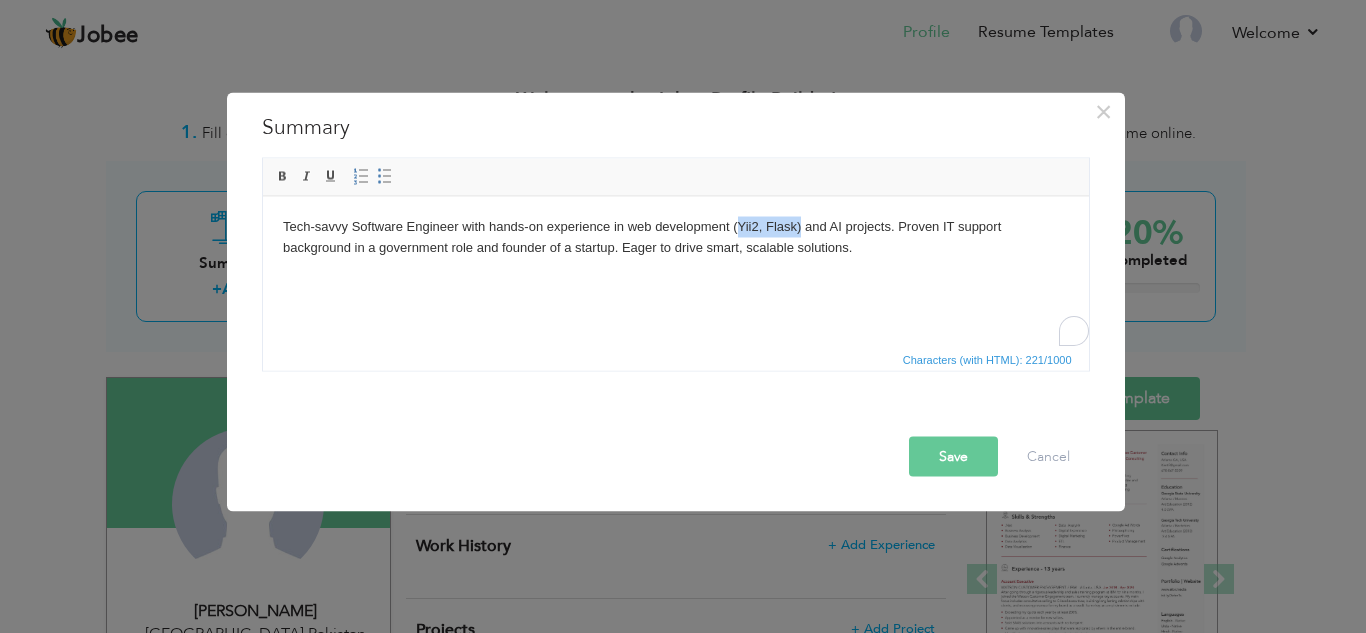 drag, startPoint x: 800, startPoint y: 226, endPoint x: 734, endPoint y: 229, distance: 66.068146 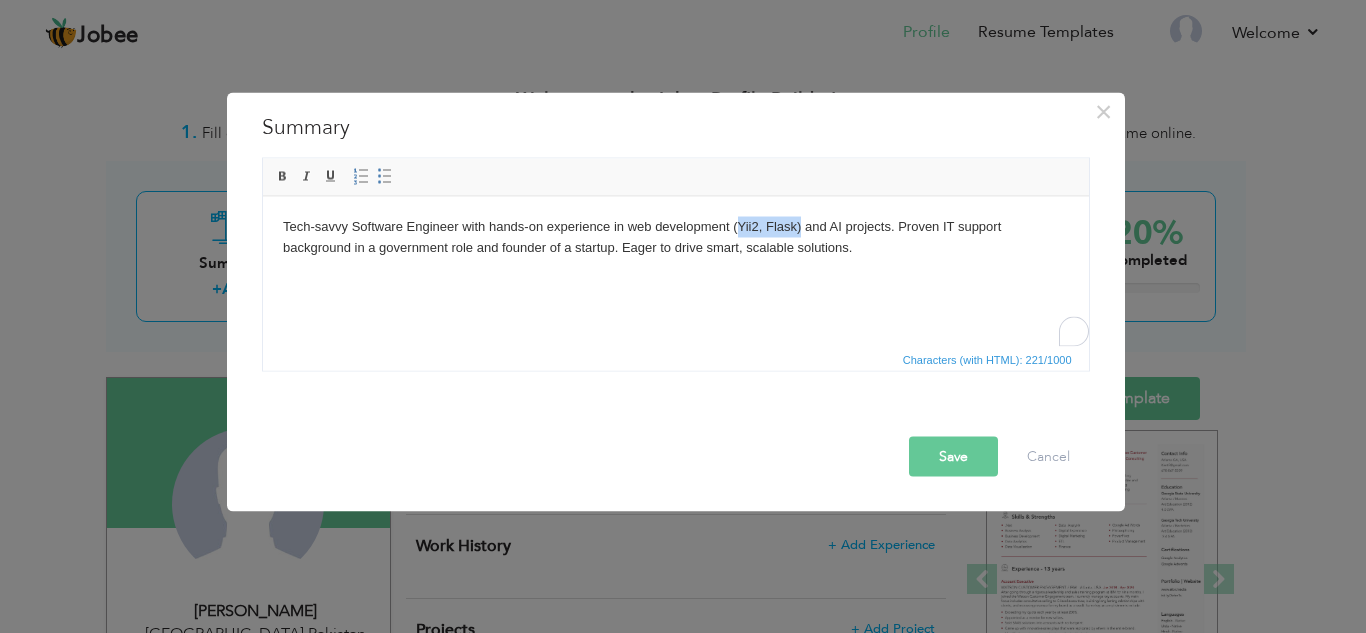 type 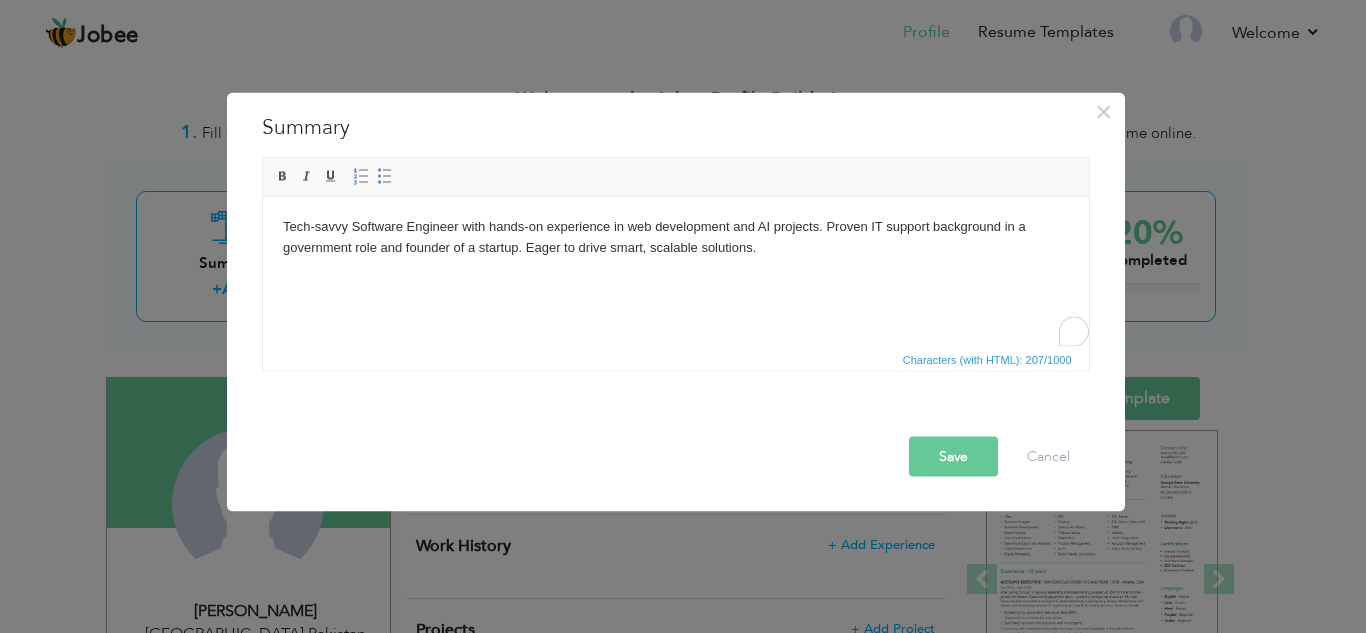 click on "Save" at bounding box center [953, 456] 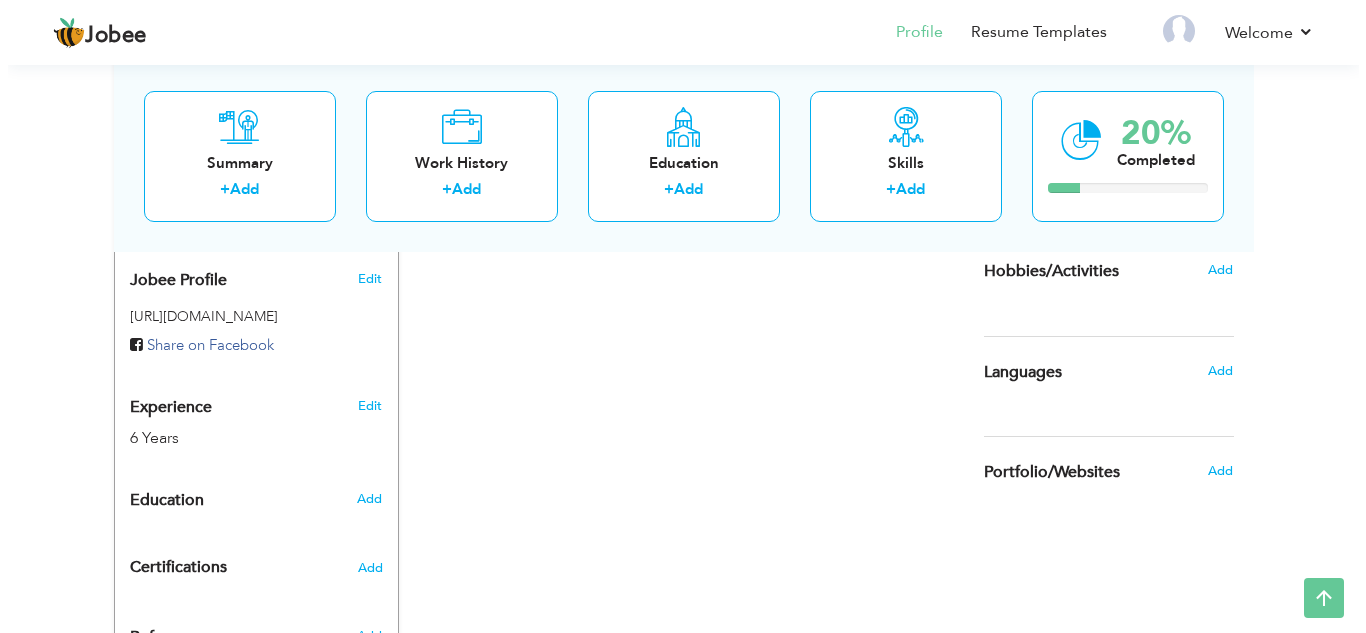 scroll, scrollTop: 700, scrollLeft: 0, axis: vertical 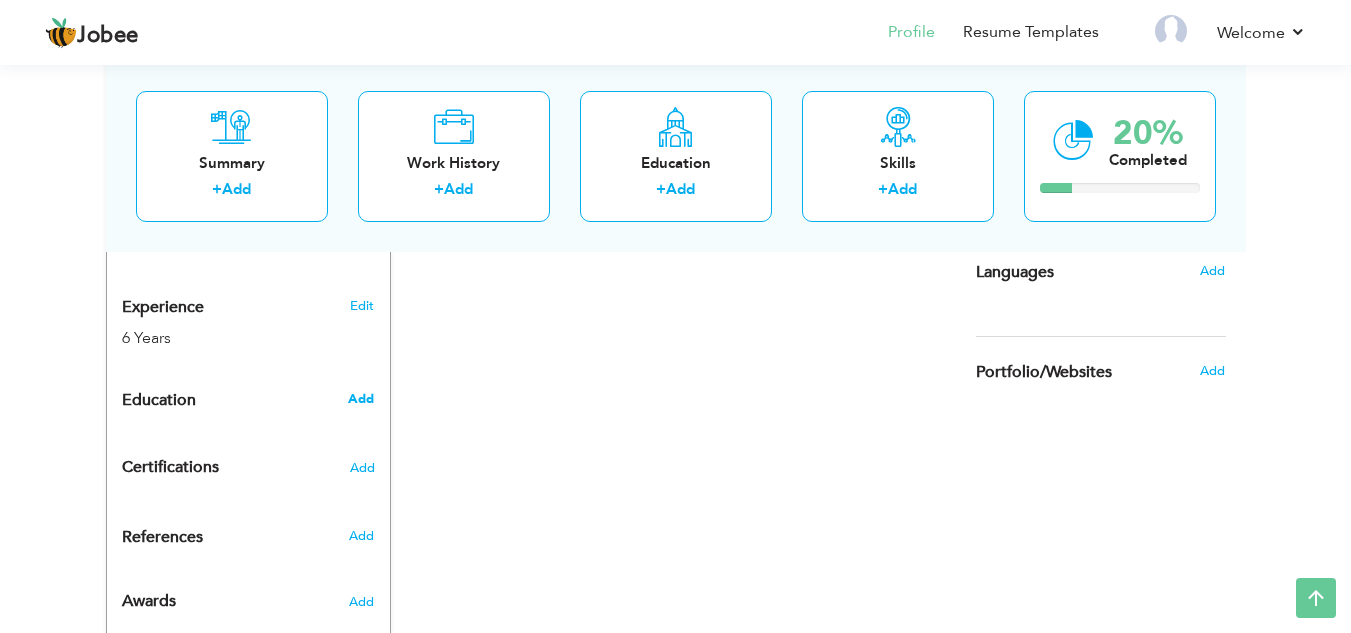 click on "Add" at bounding box center [361, 399] 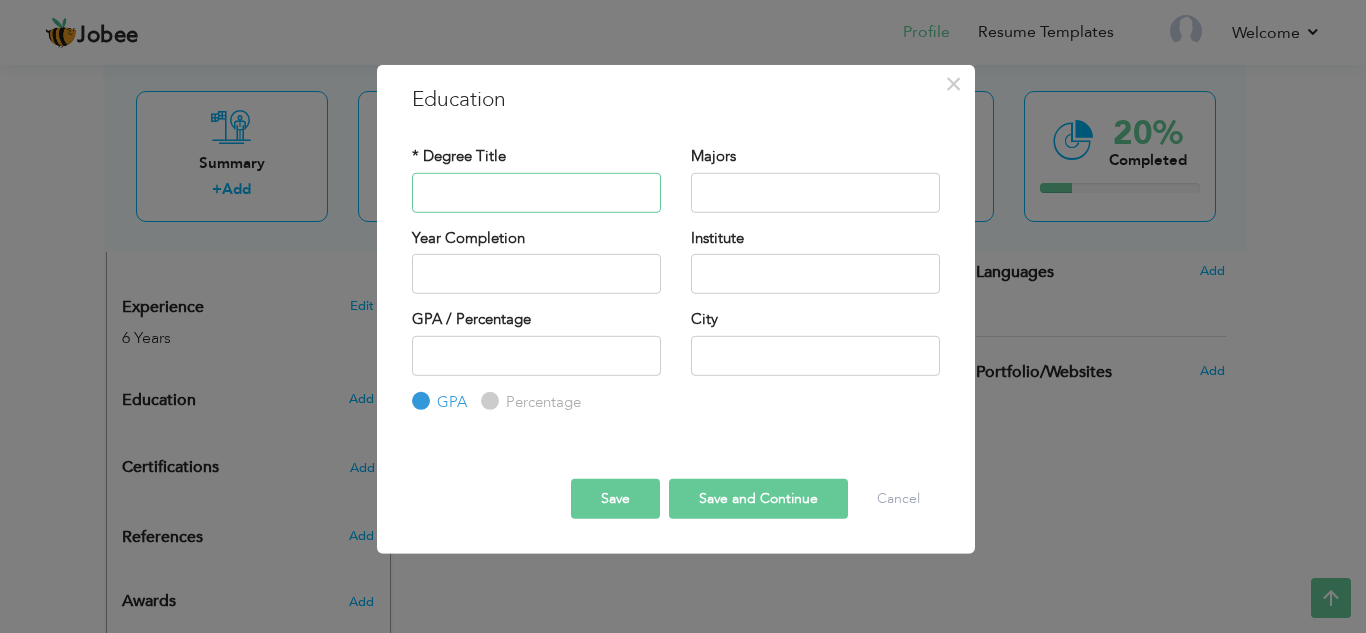 click at bounding box center (536, 192) 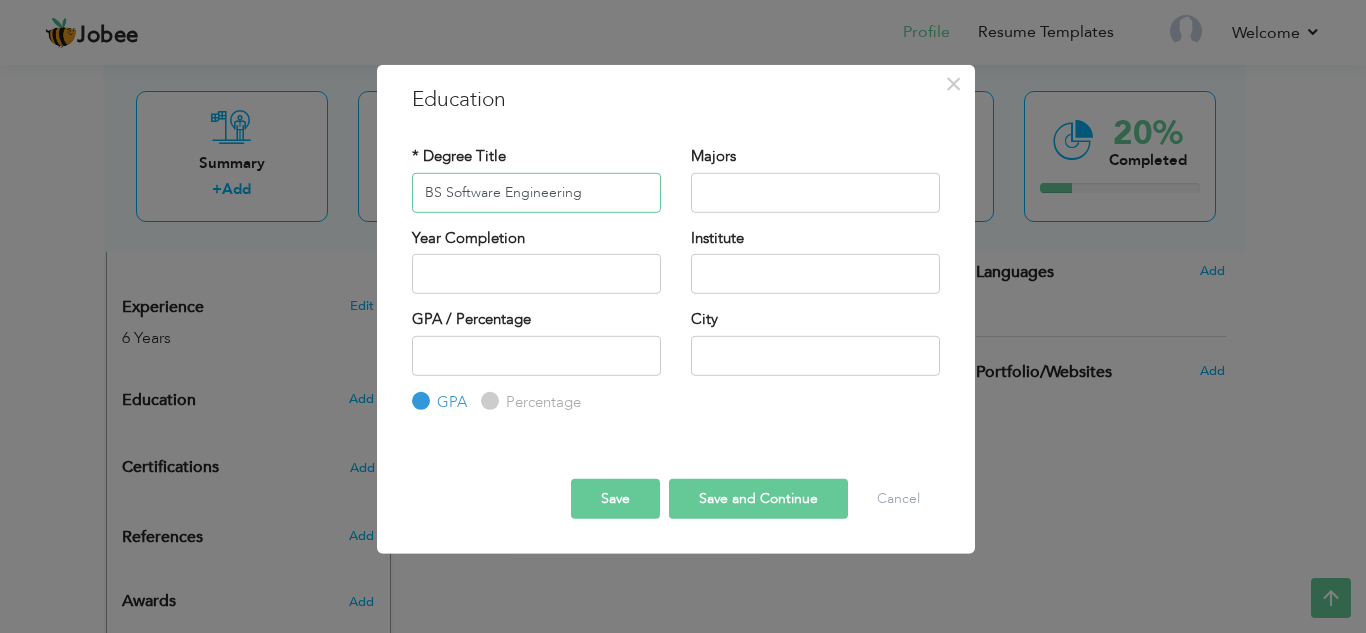 type on "BS Software Engineering" 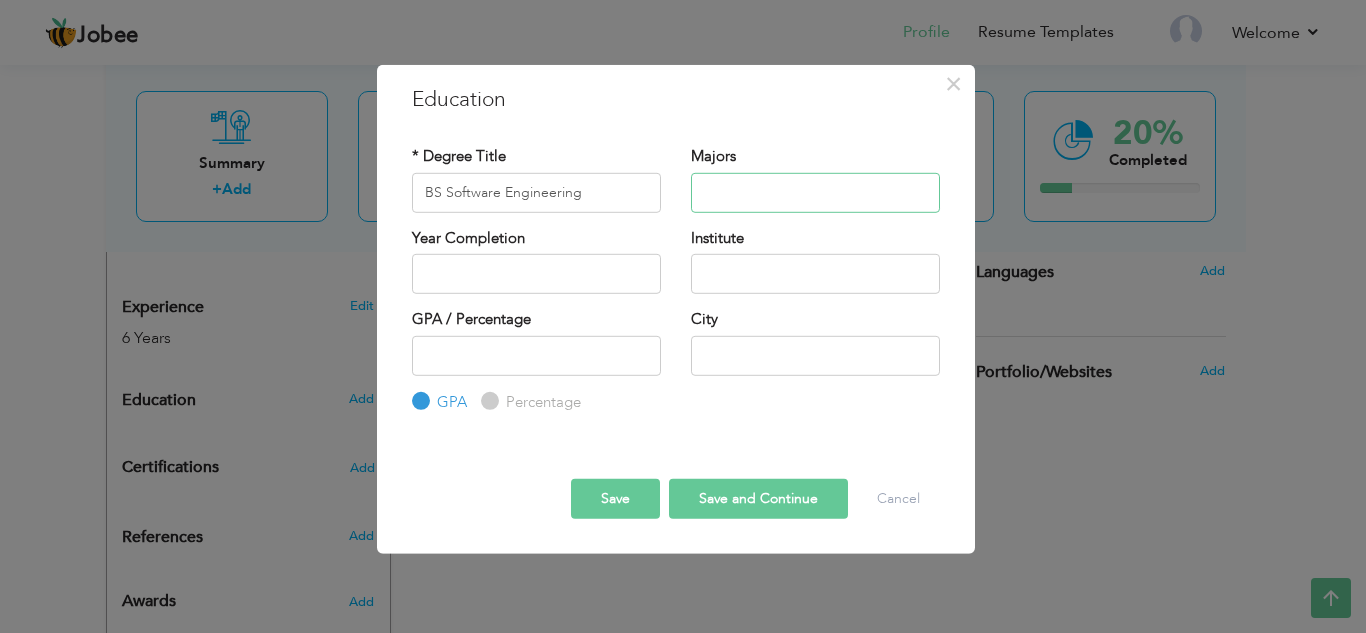 click at bounding box center (815, 192) 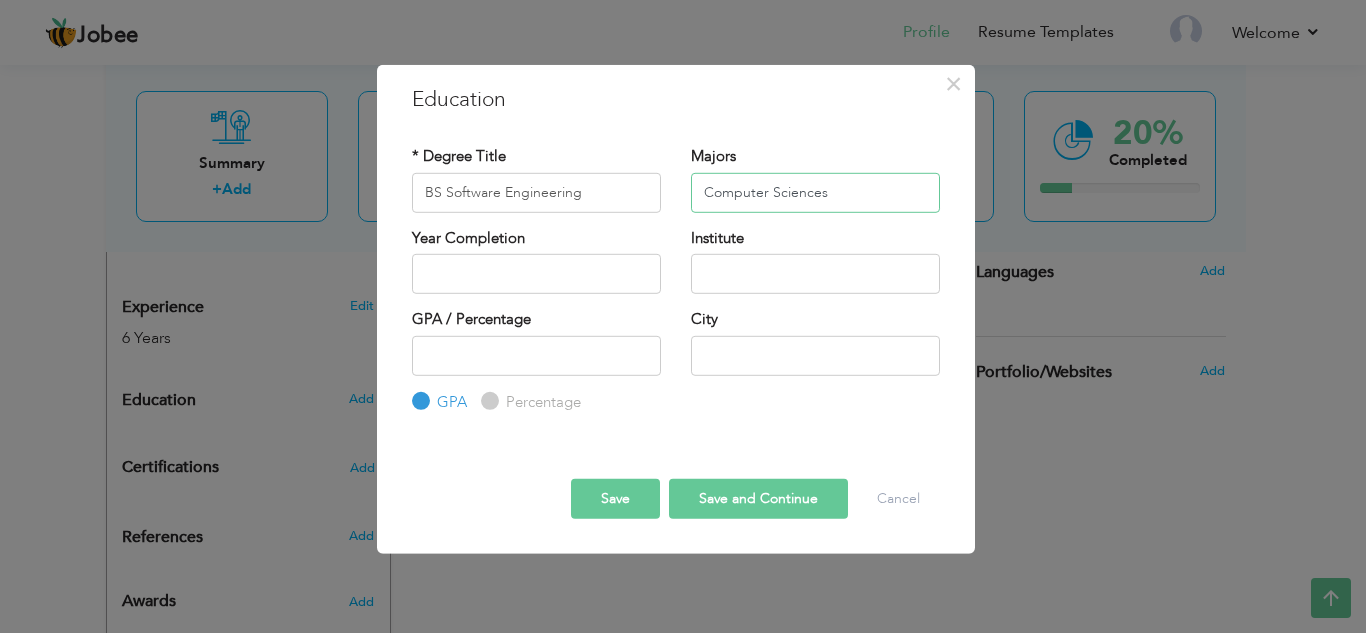 type on "Computer Sciences" 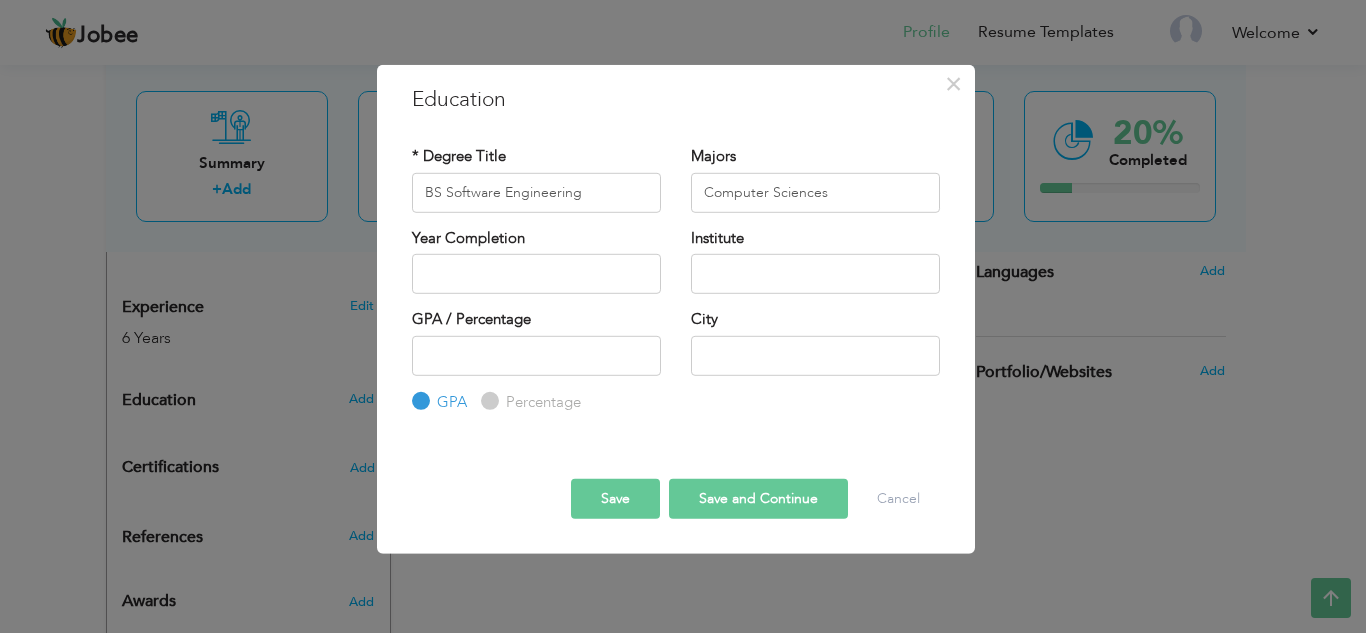 click on "Institute" at bounding box center [815, 267] 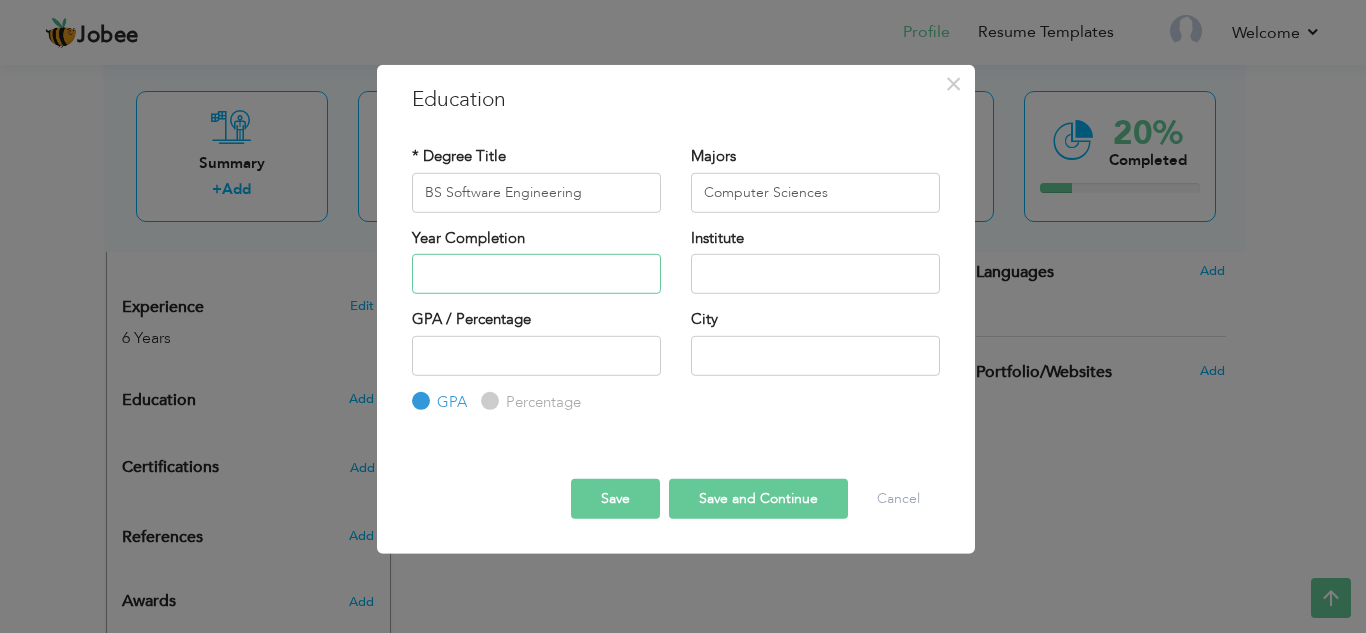click at bounding box center [536, 274] 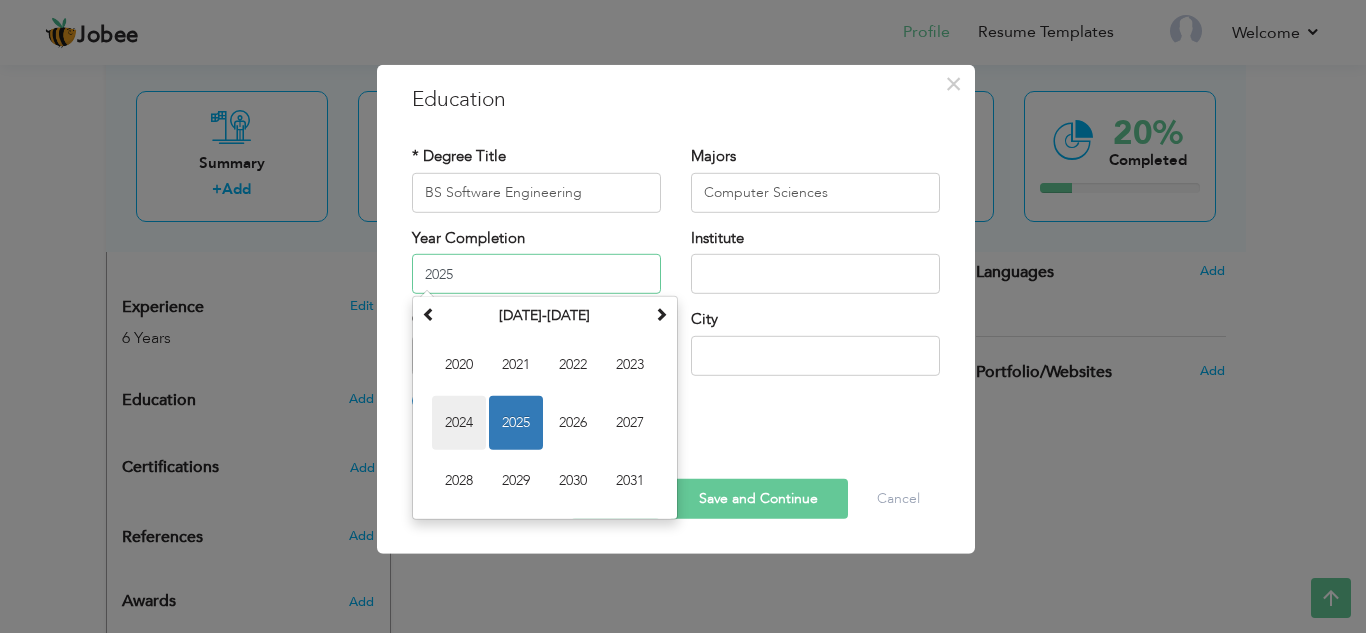 click on "2024" at bounding box center [459, 423] 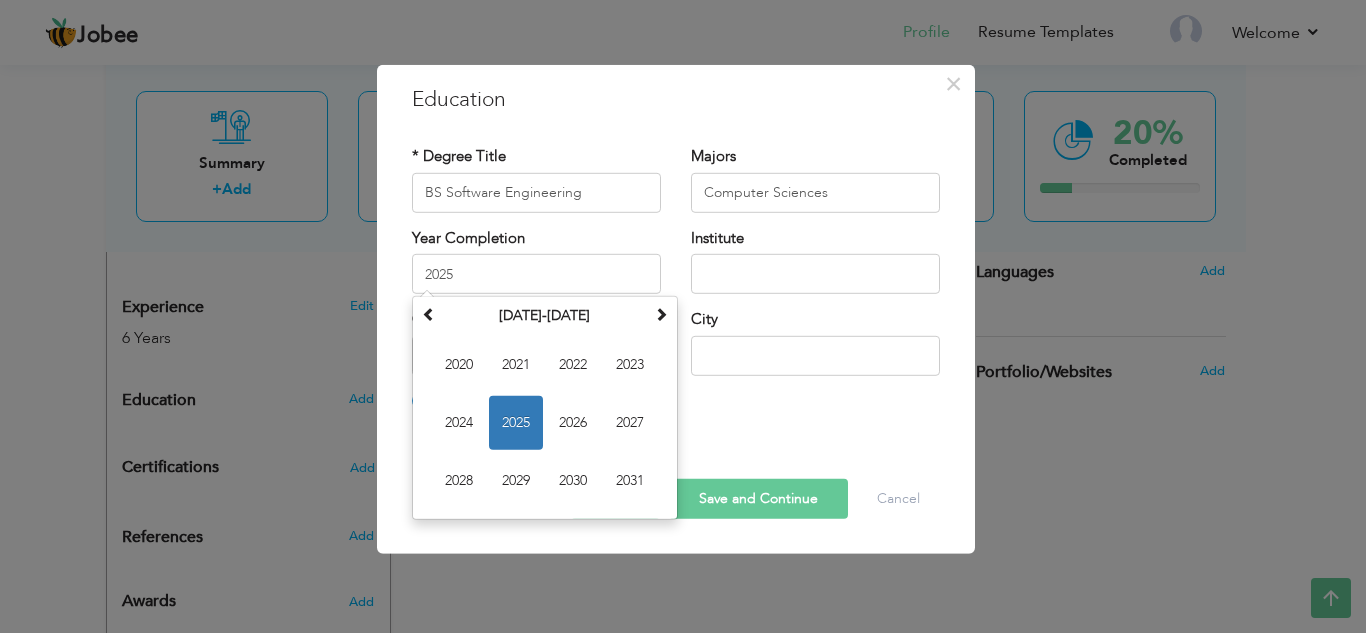 type on "2024" 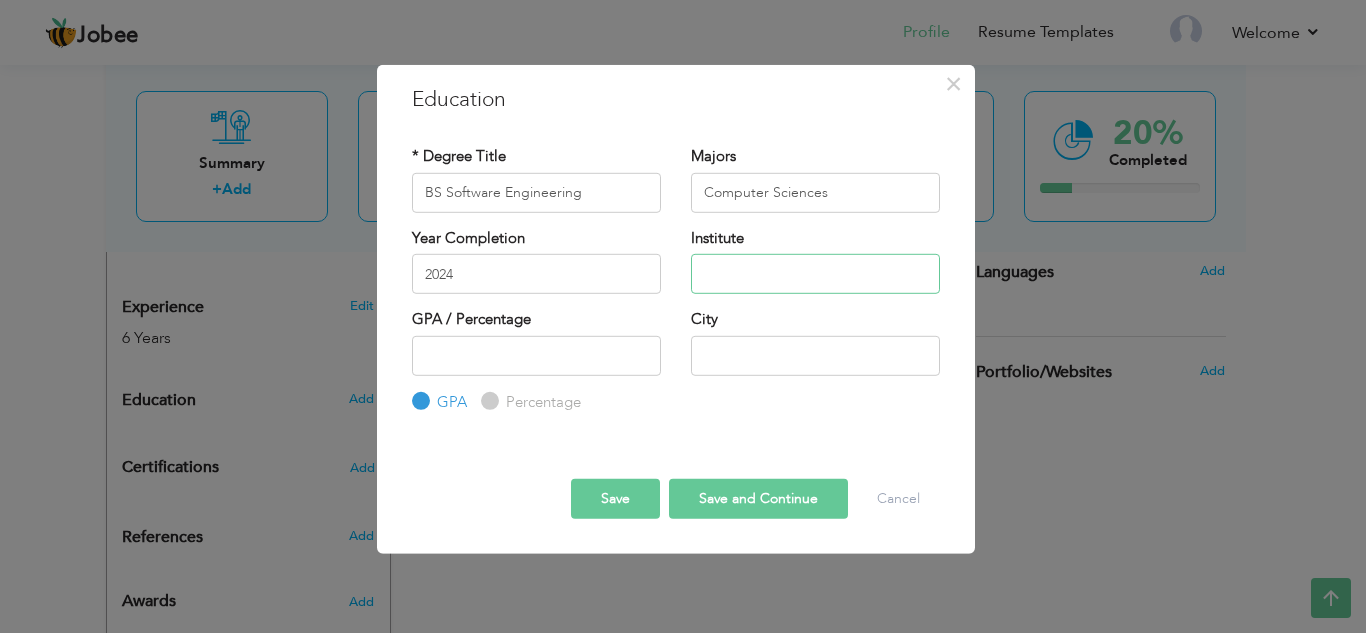 click at bounding box center (815, 274) 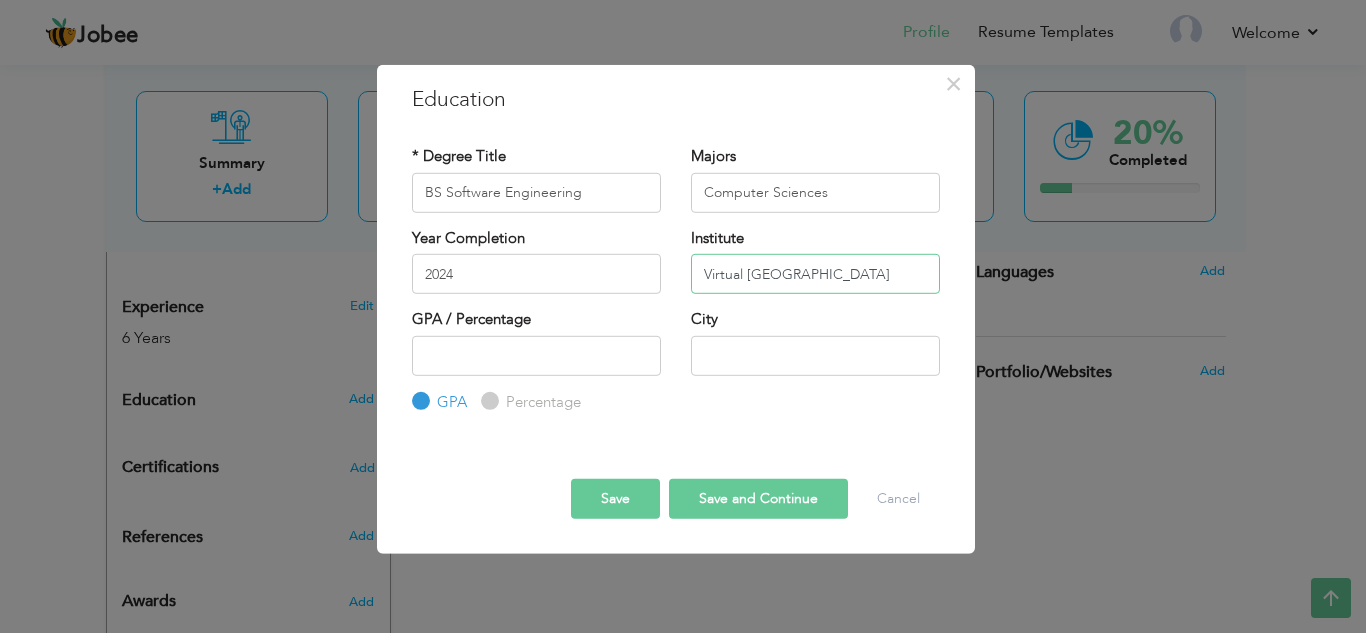 type on "Virtual University Of Pakistan" 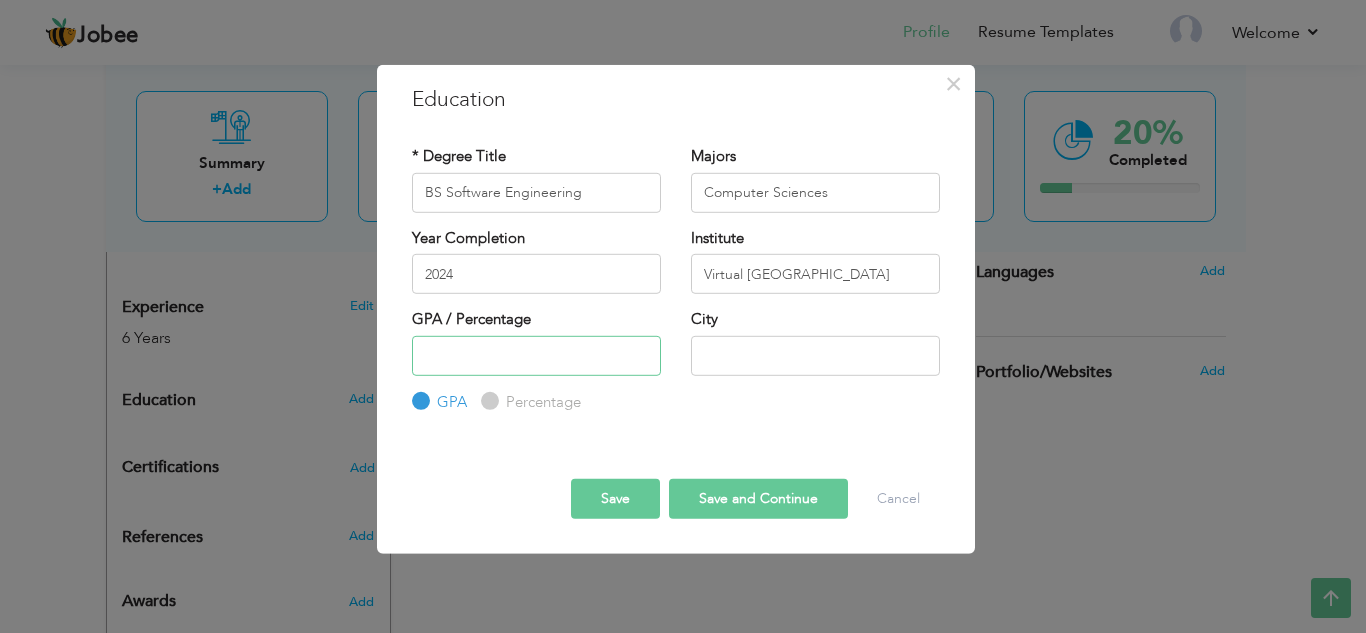 click at bounding box center (536, 355) 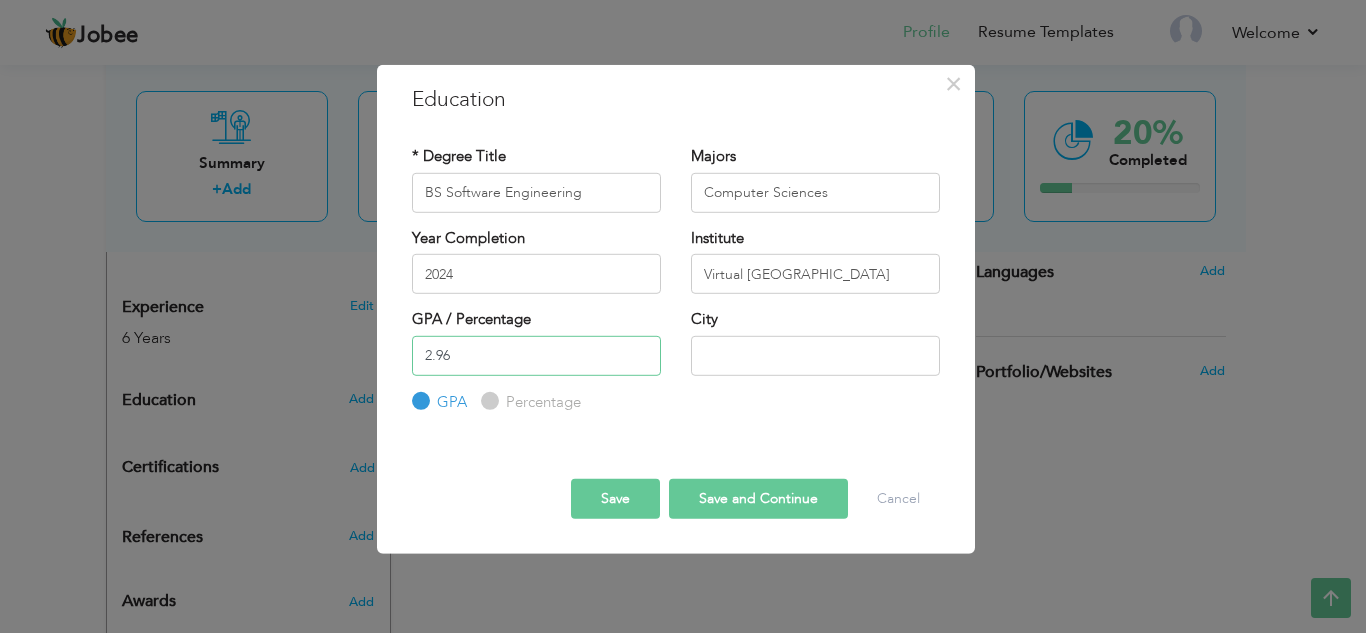 type on "2.96" 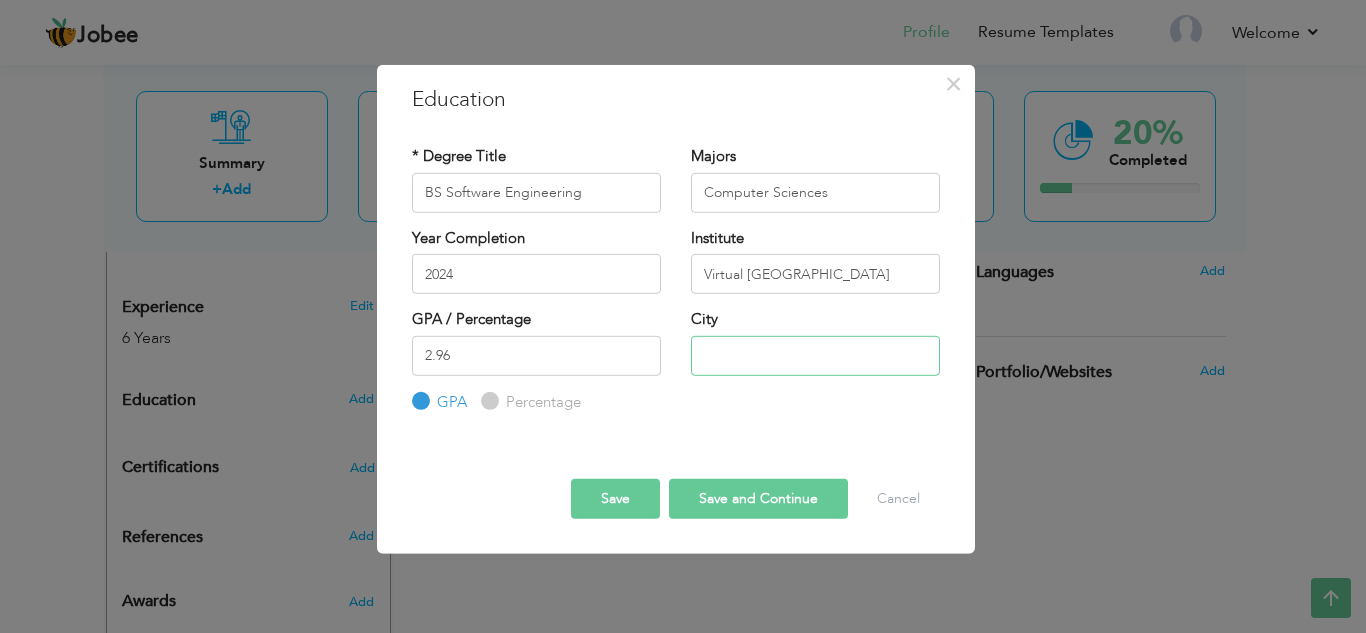click at bounding box center (815, 355) 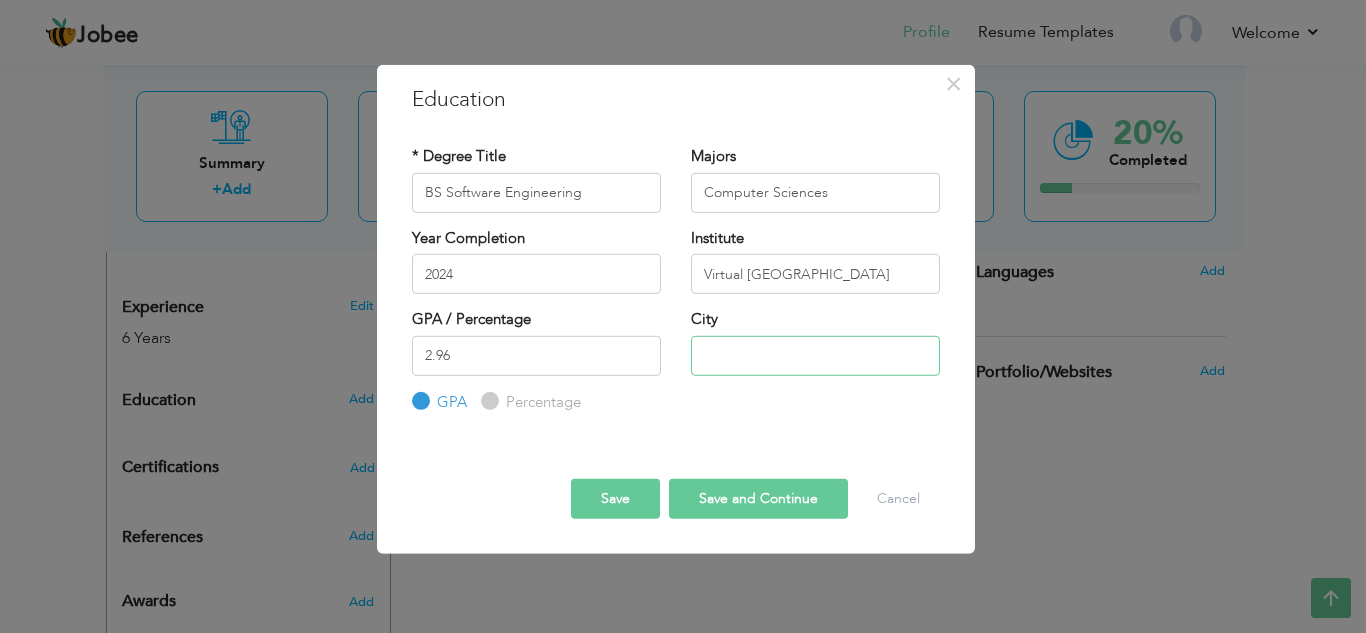 type on "RAWALPINDI" 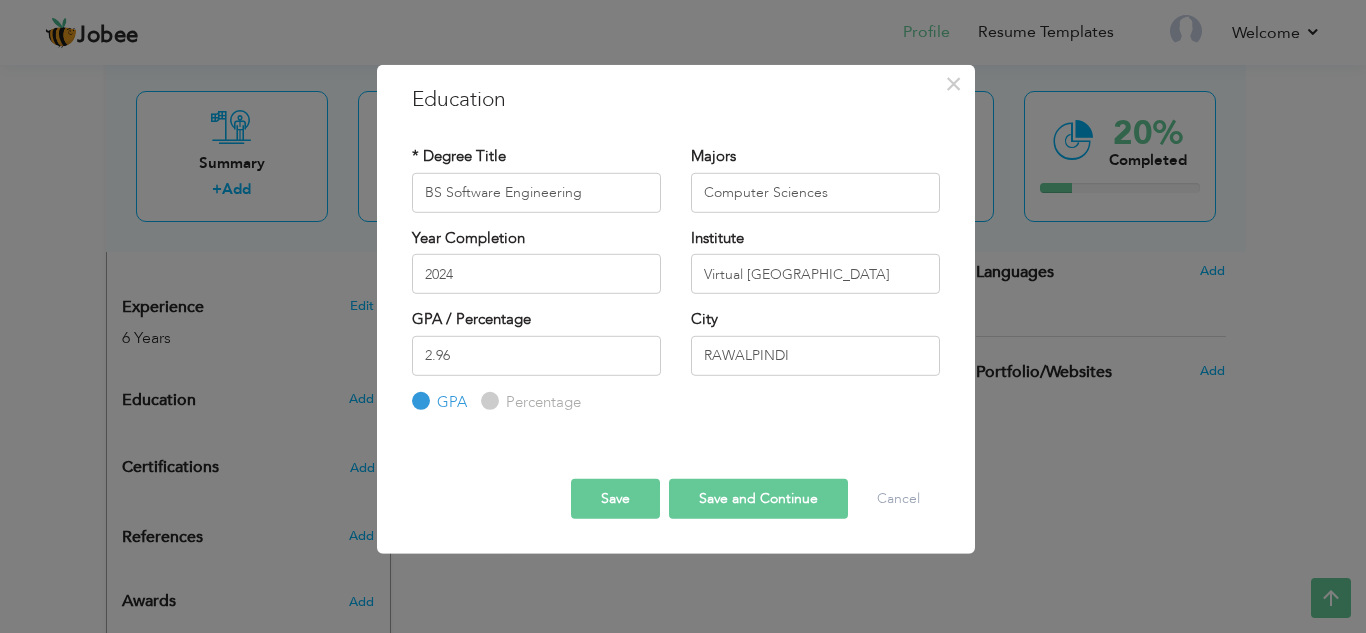 click on "Save and Continue" at bounding box center [758, 499] 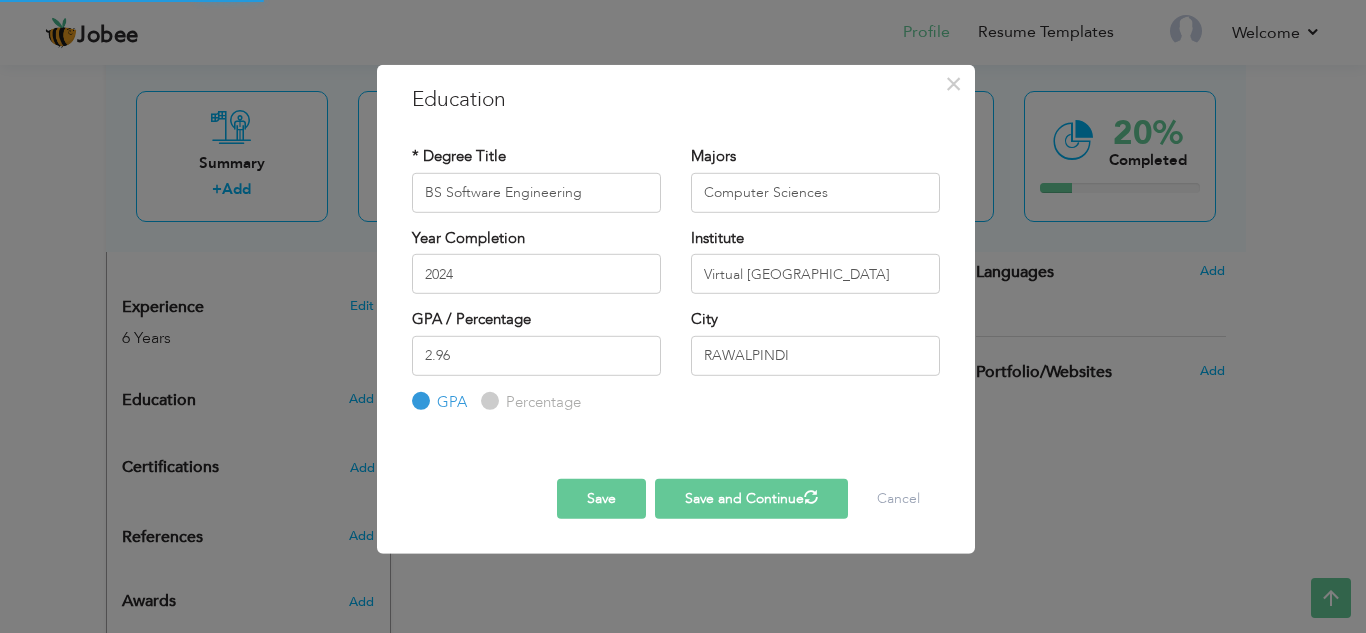 type 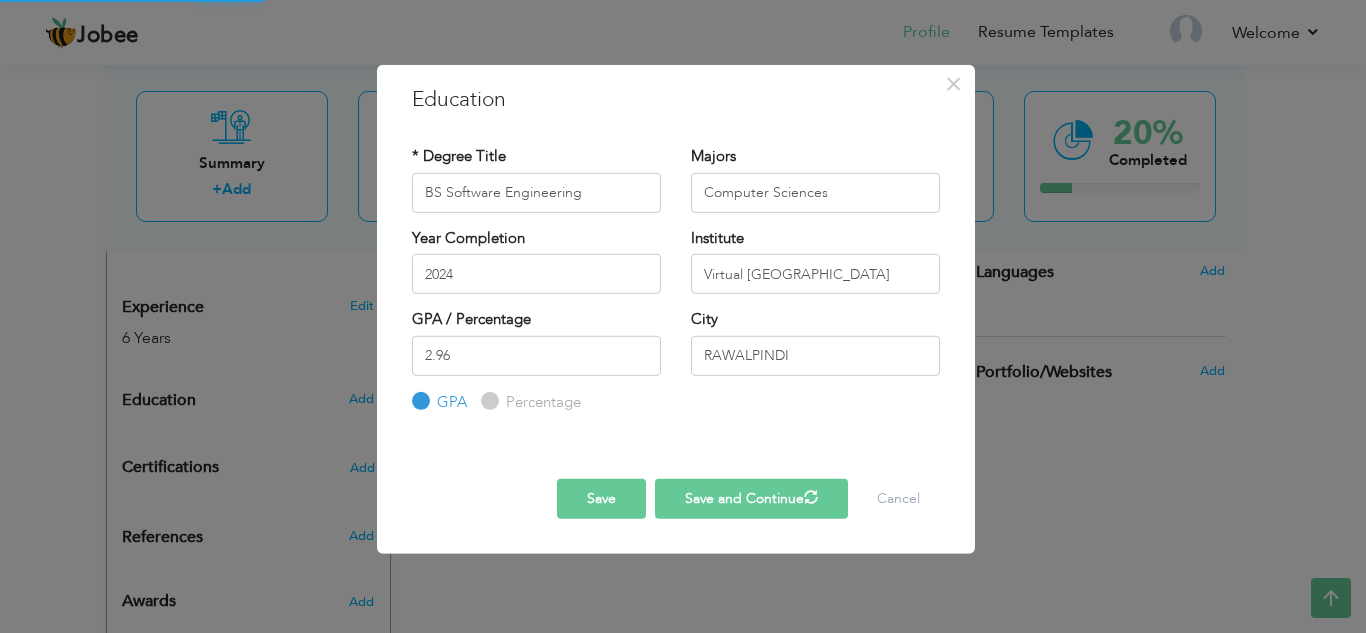 type 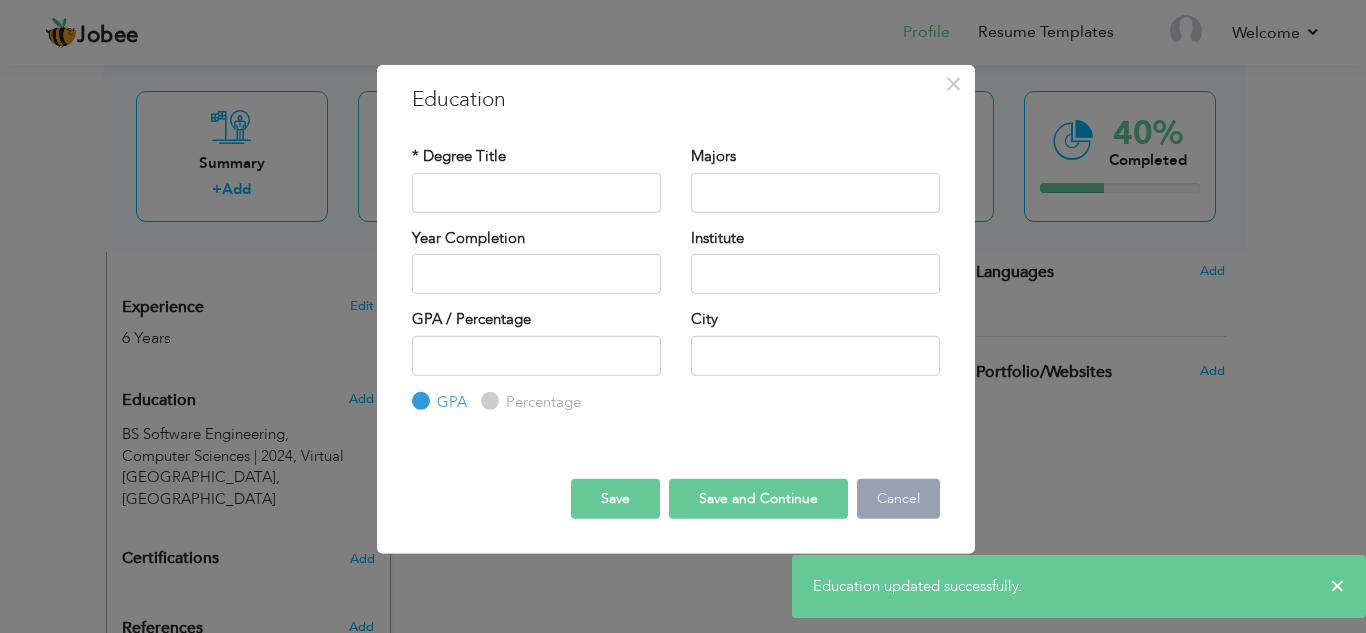 click on "Cancel" at bounding box center (898, 499) 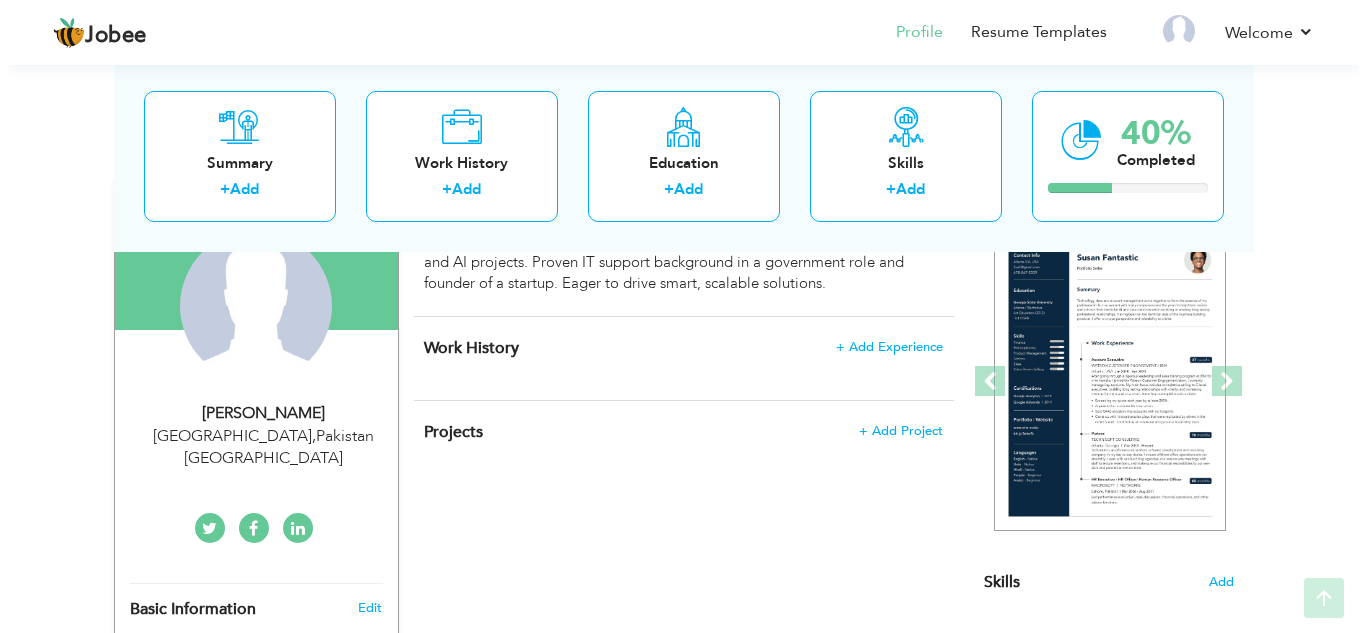 scroll, scrollTop: 200, scrollLeft: 0, axis: vertical 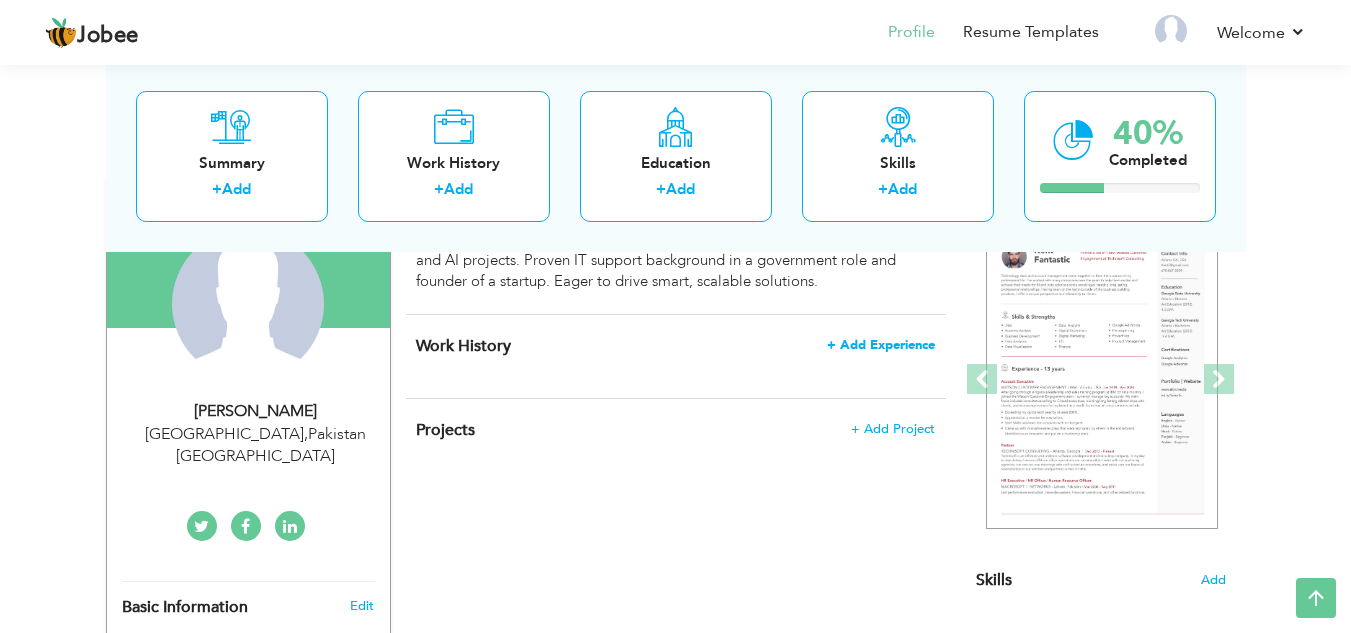 click on "+ Add Experience" at bounding box center (881, 345) 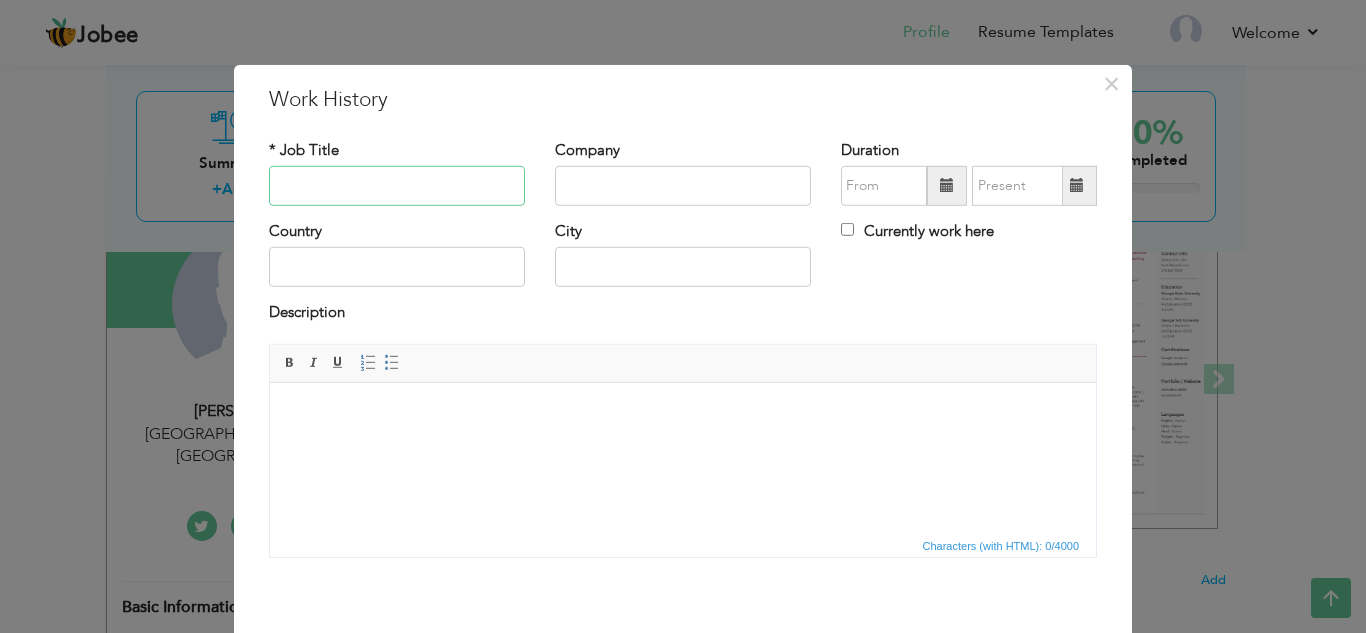 click at bounding box center (397, 186) 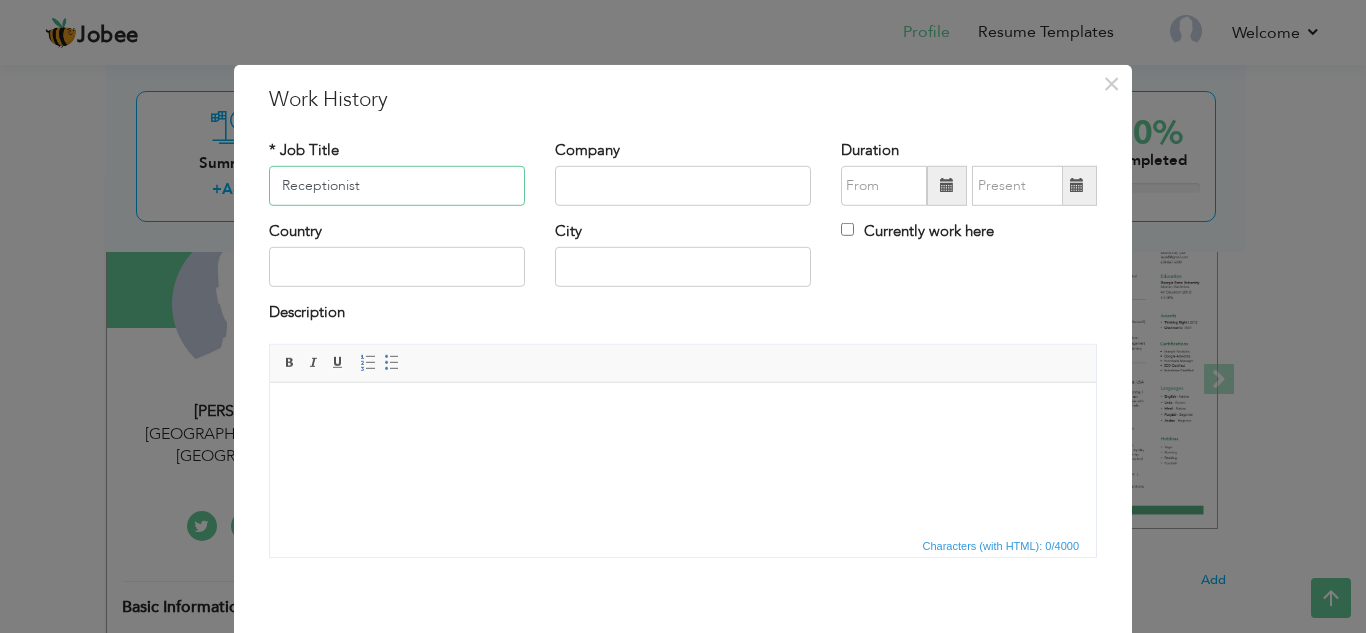 type on "Receptionist" 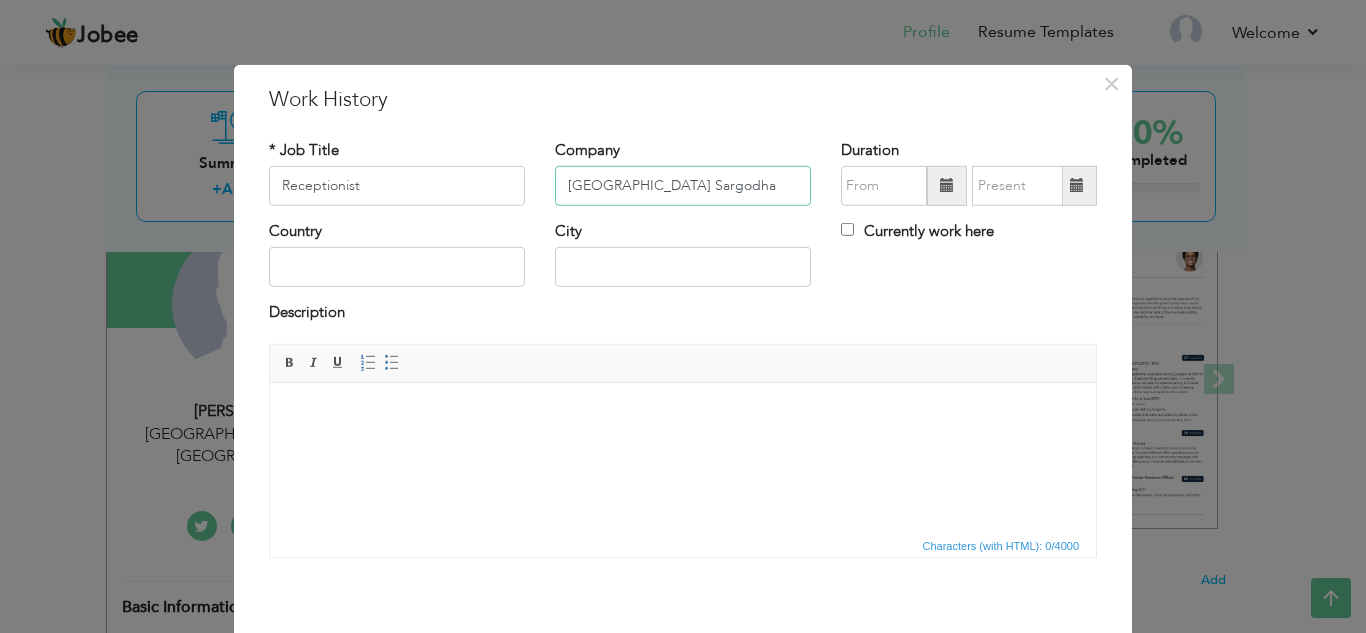 type on "[GEOGRAPHIC_DATA] Sargodha" 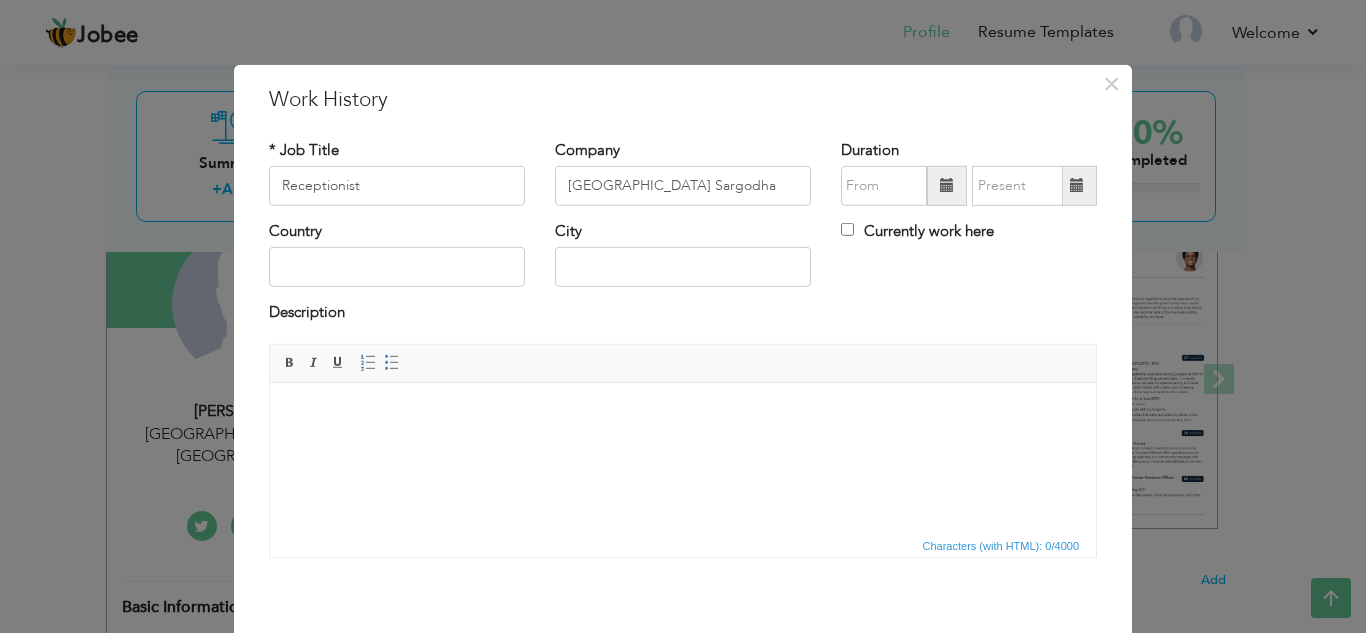 click at bounding box center (947, 185) 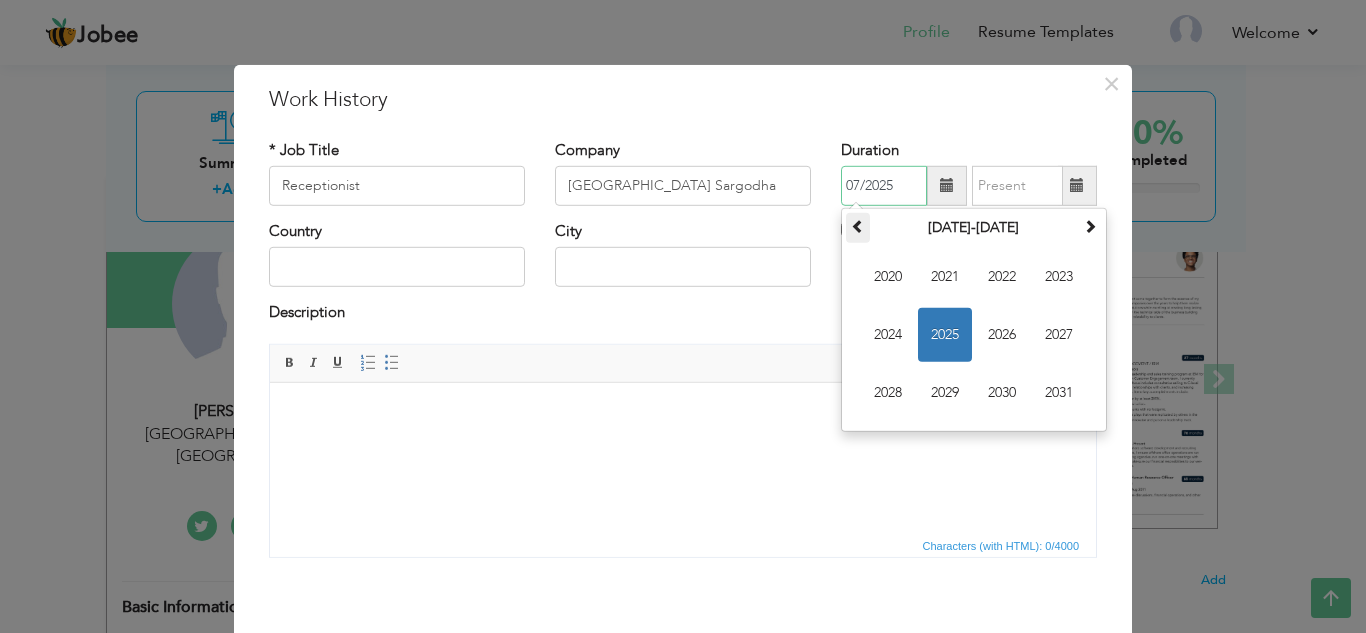 click at bounding box center (858, 226) 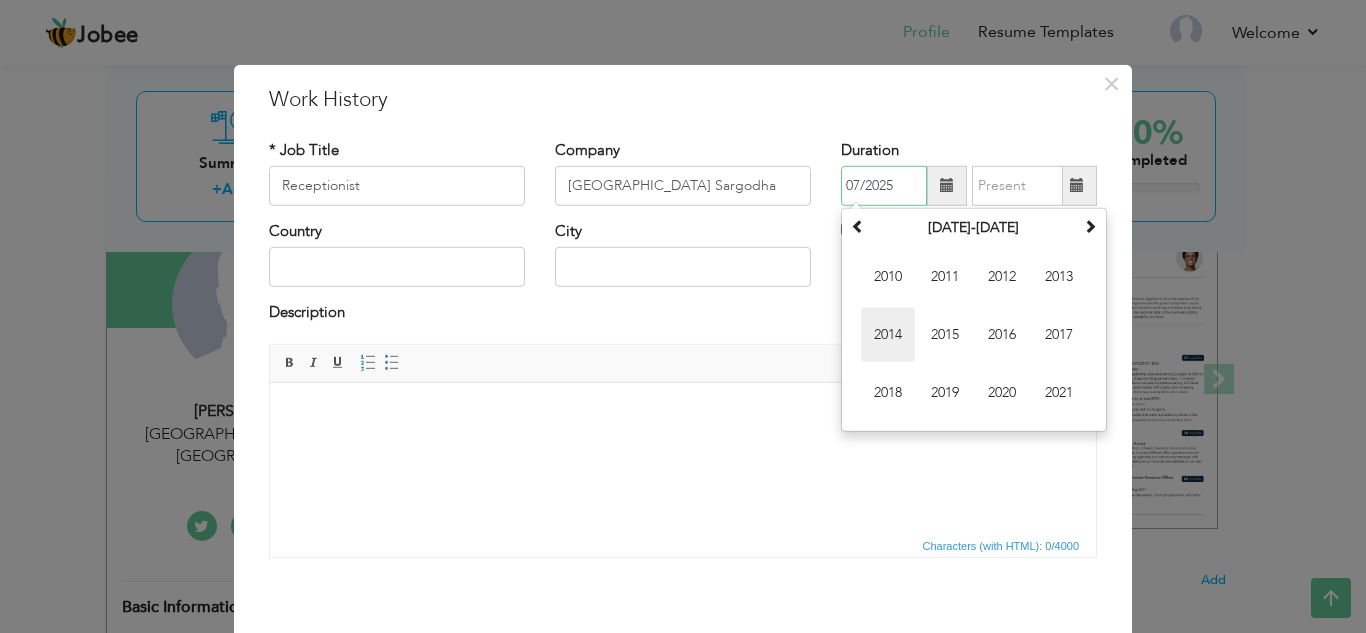 click on "2014" at bounding box center [888, 335] 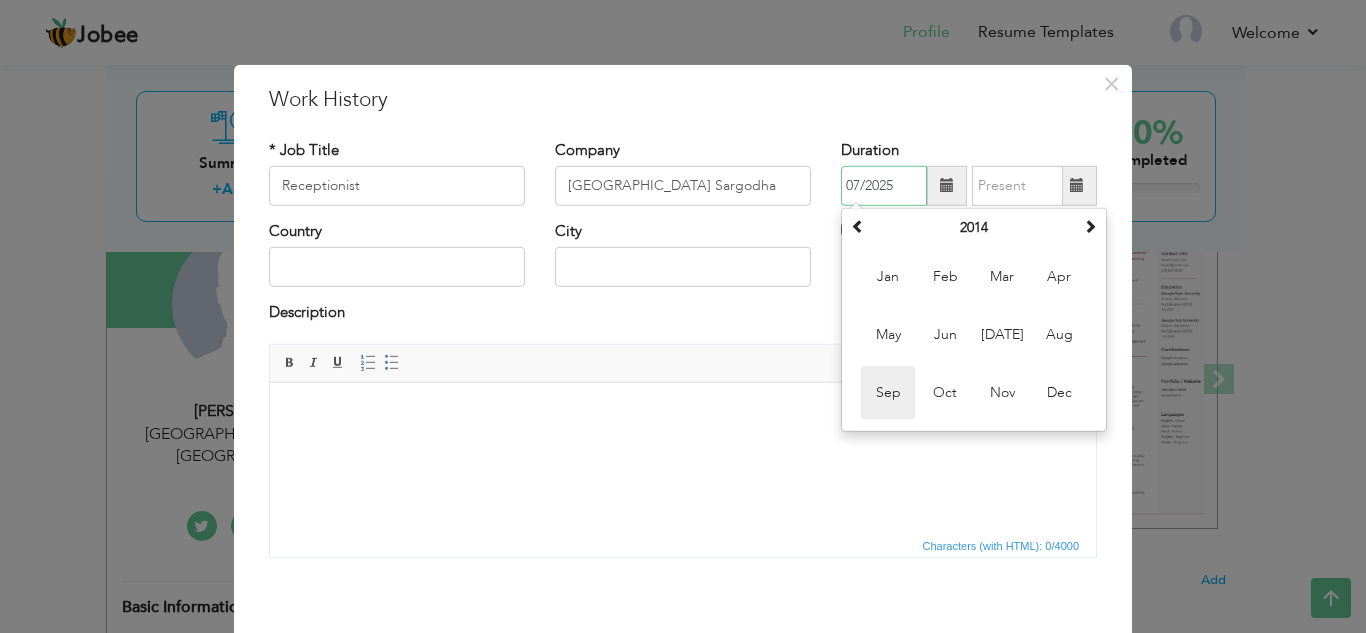 click on "Sep" at bounding box center [888, 393] 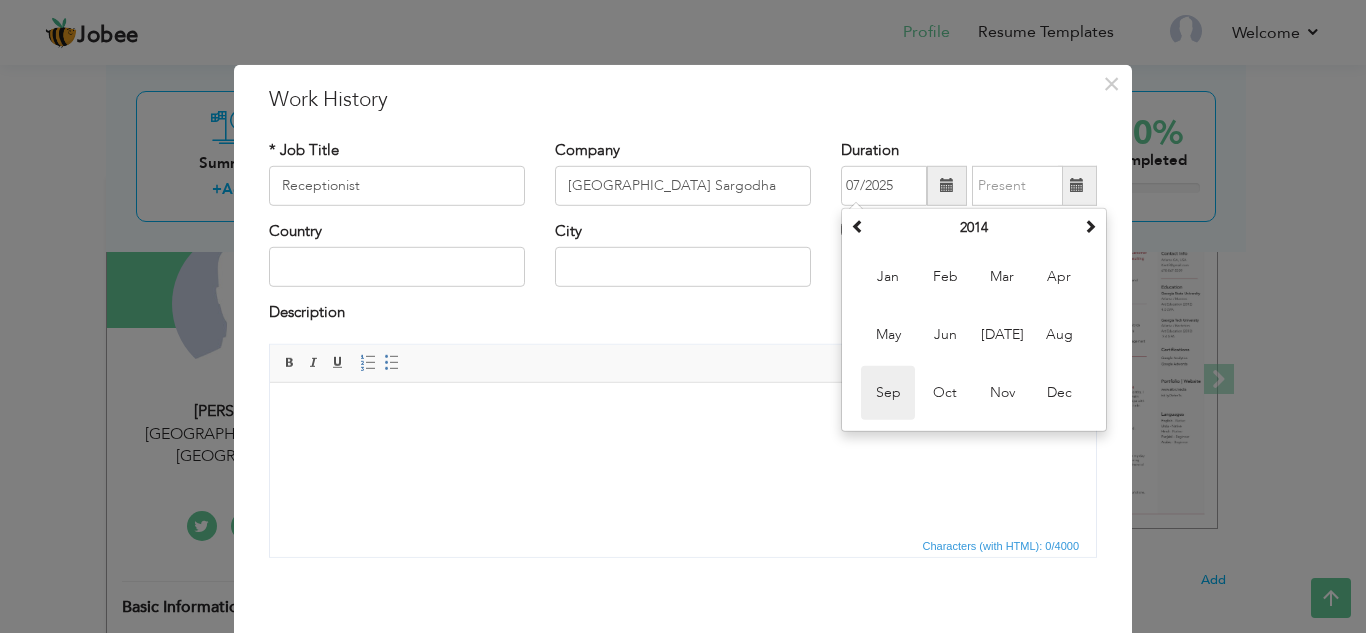 type on "09/2014" 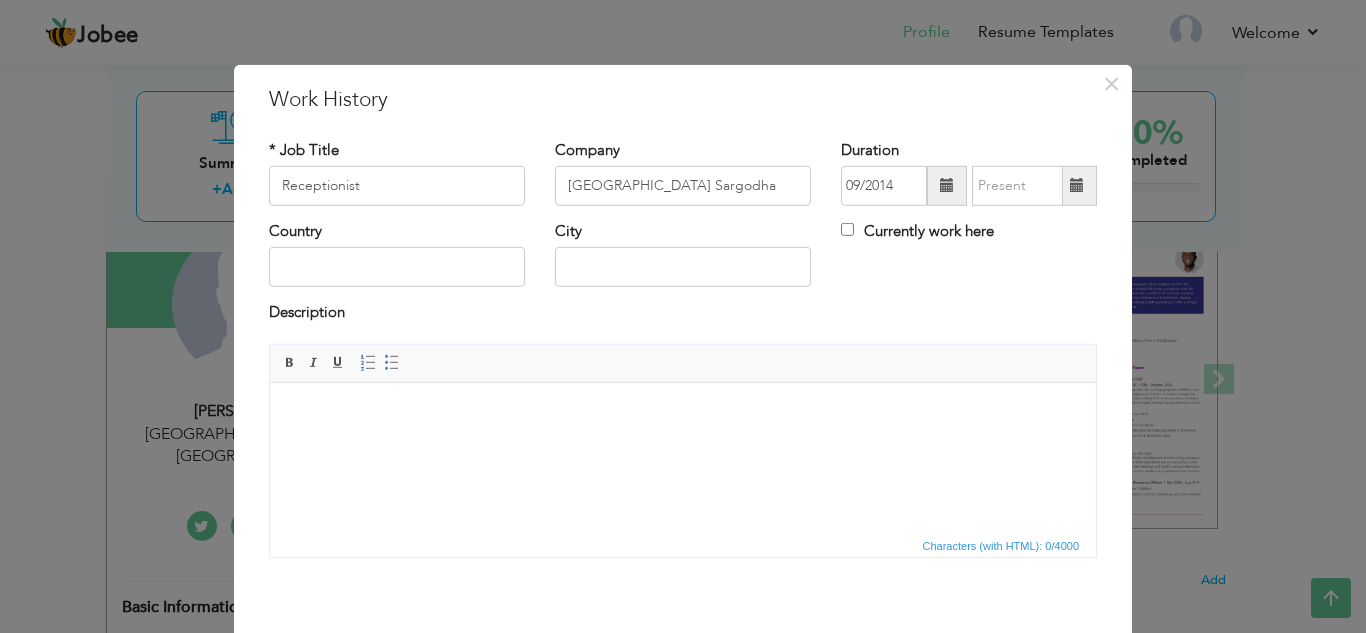 click at bounding box center (1077, 186) 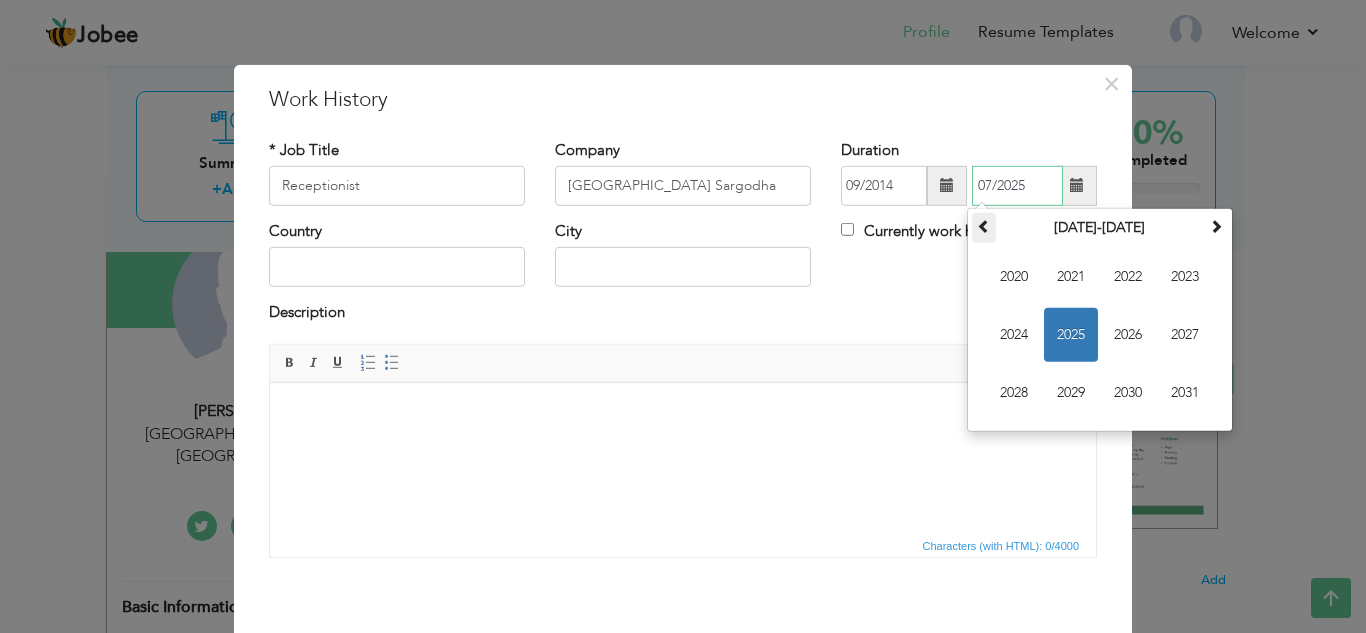 click at bounding box center [984, 228] 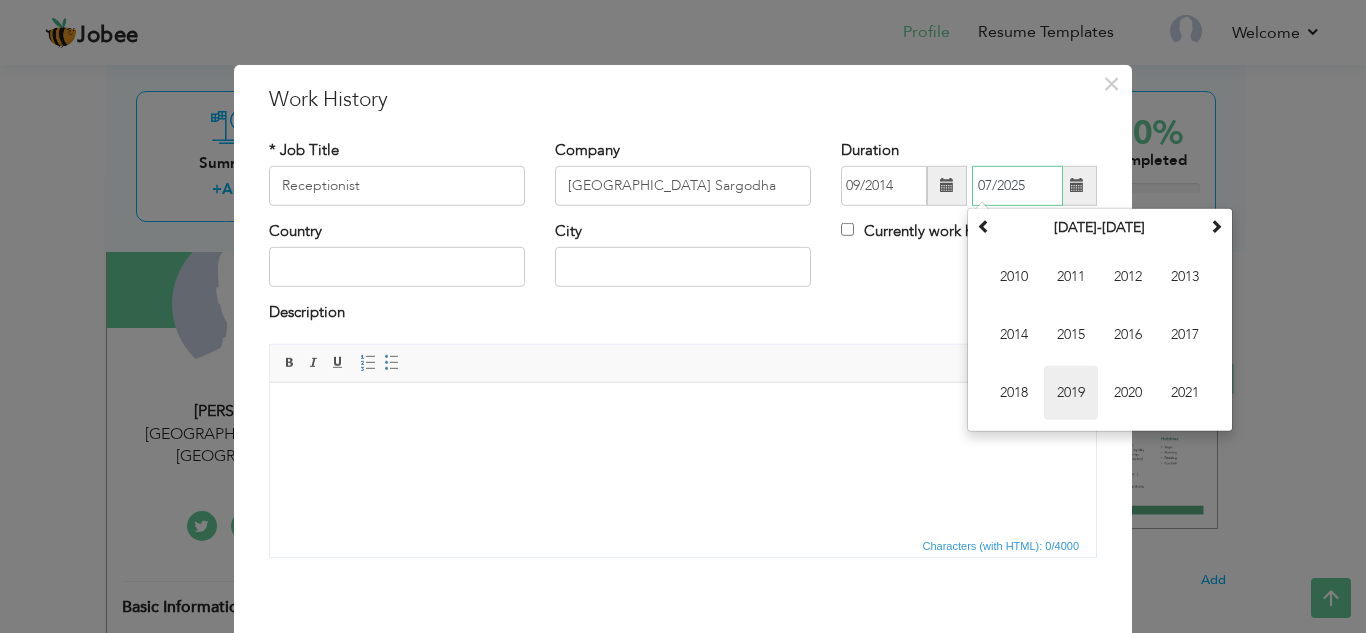 click on "2019" at bounding box center [1071, 393] 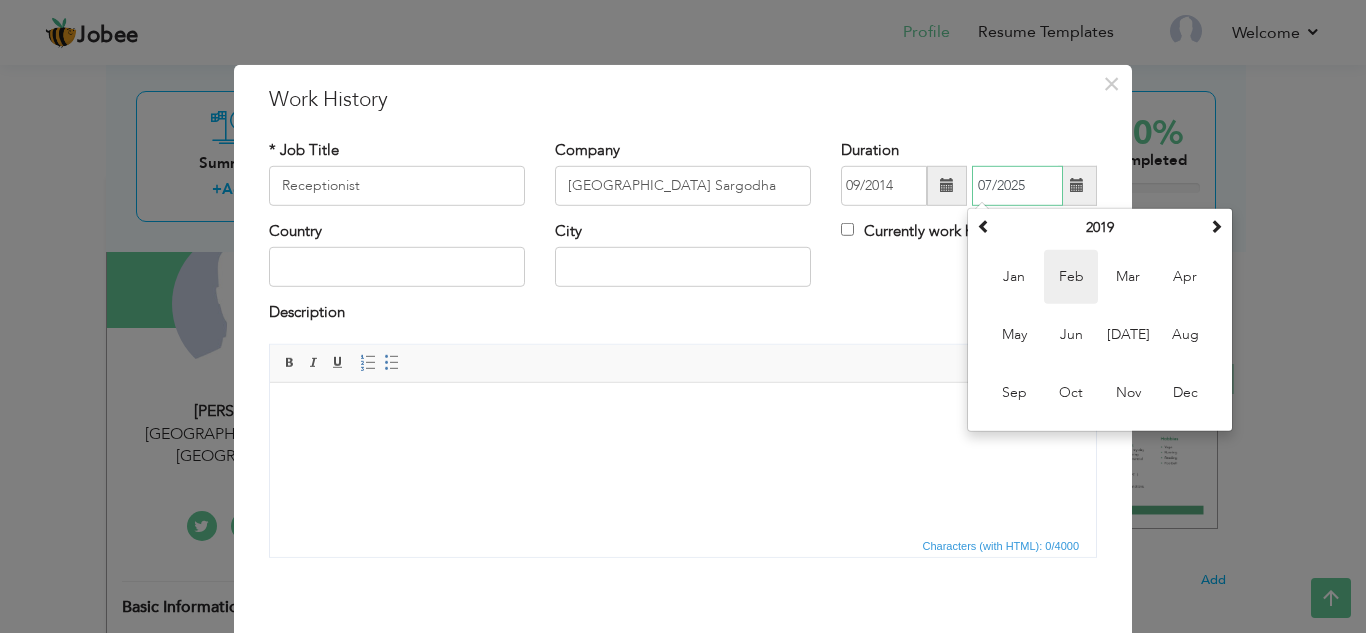 click on "Feb" at bounding box center (1071, 277) 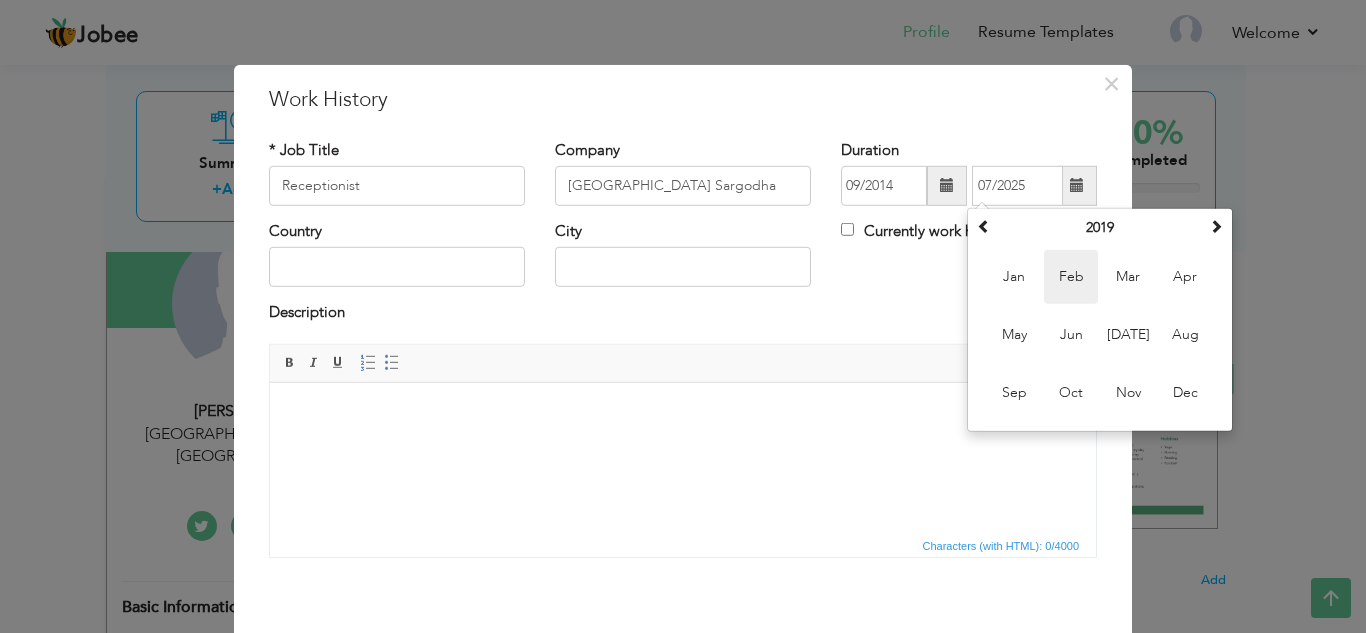 type on "02/2019" 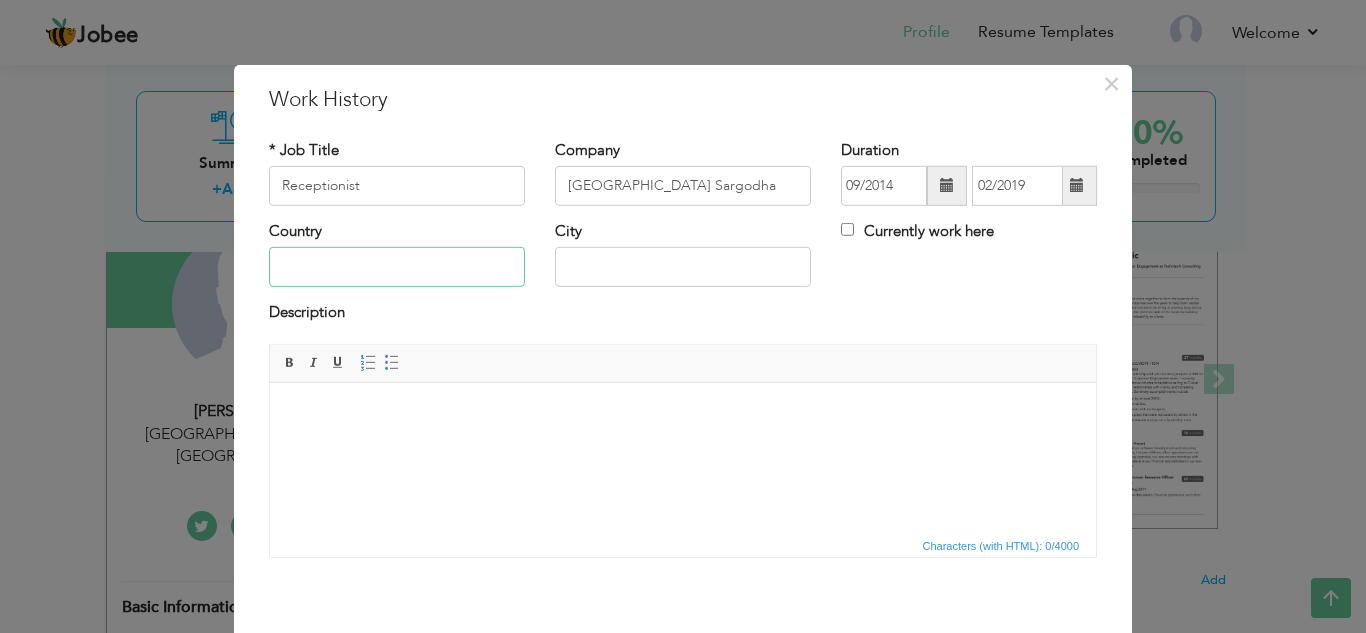 click at bounding box center (397, 267) 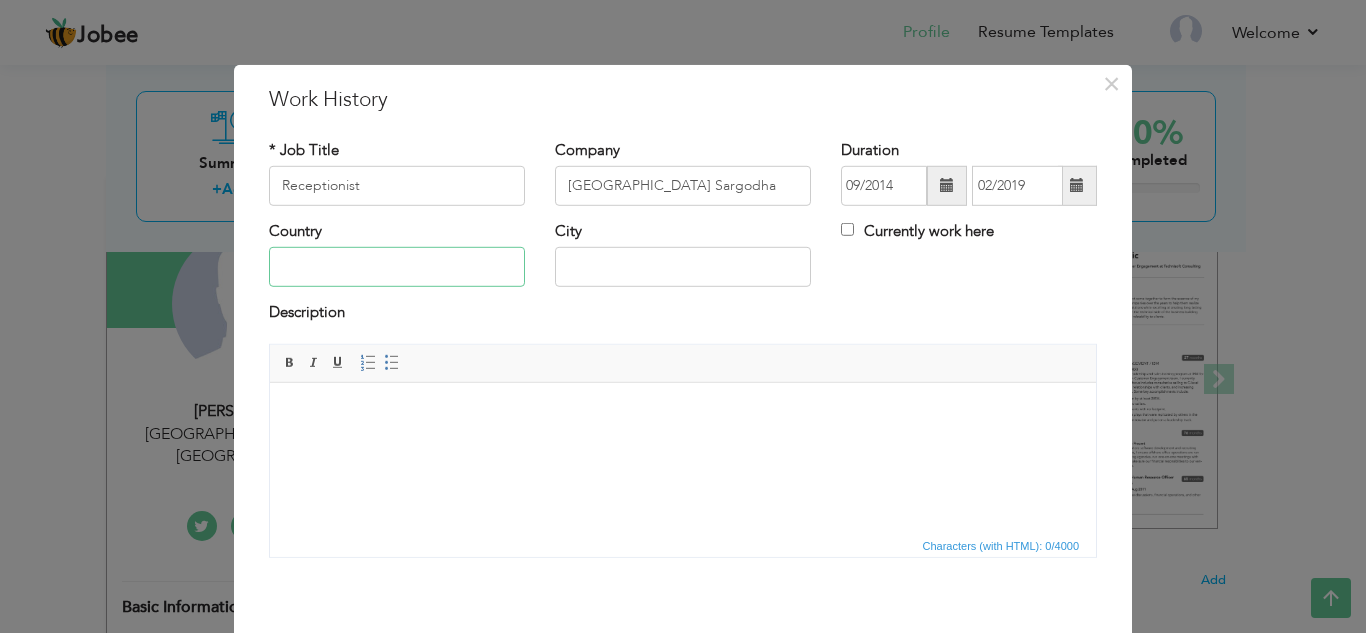 type on "[GEOGRAPHIC_DATA]" 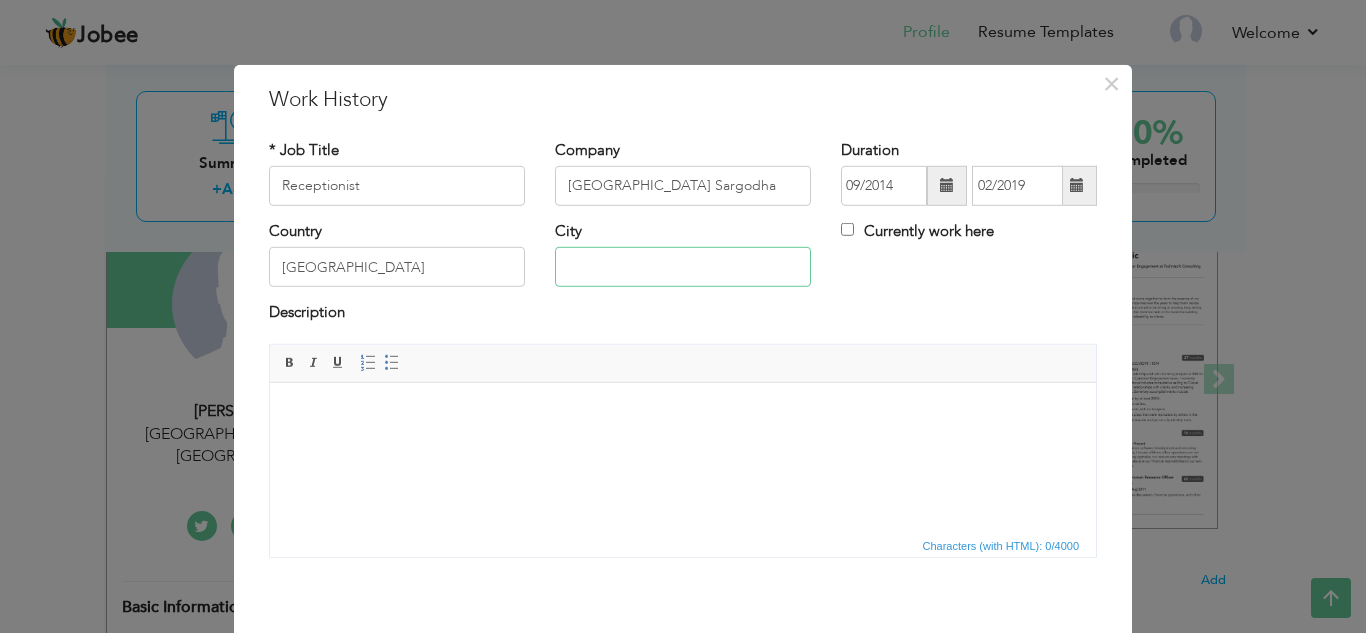 type on "SARGODHA" 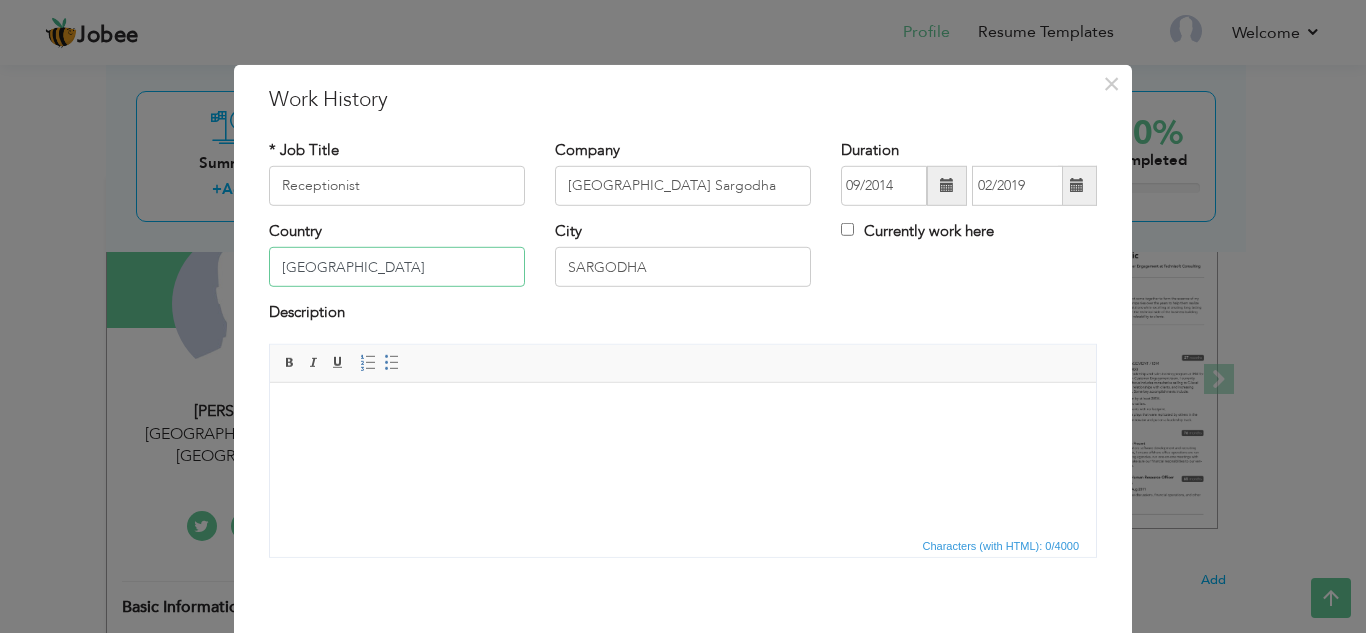 scroll, scrollTop: 87, scrollLeft: 0, axis: vertical 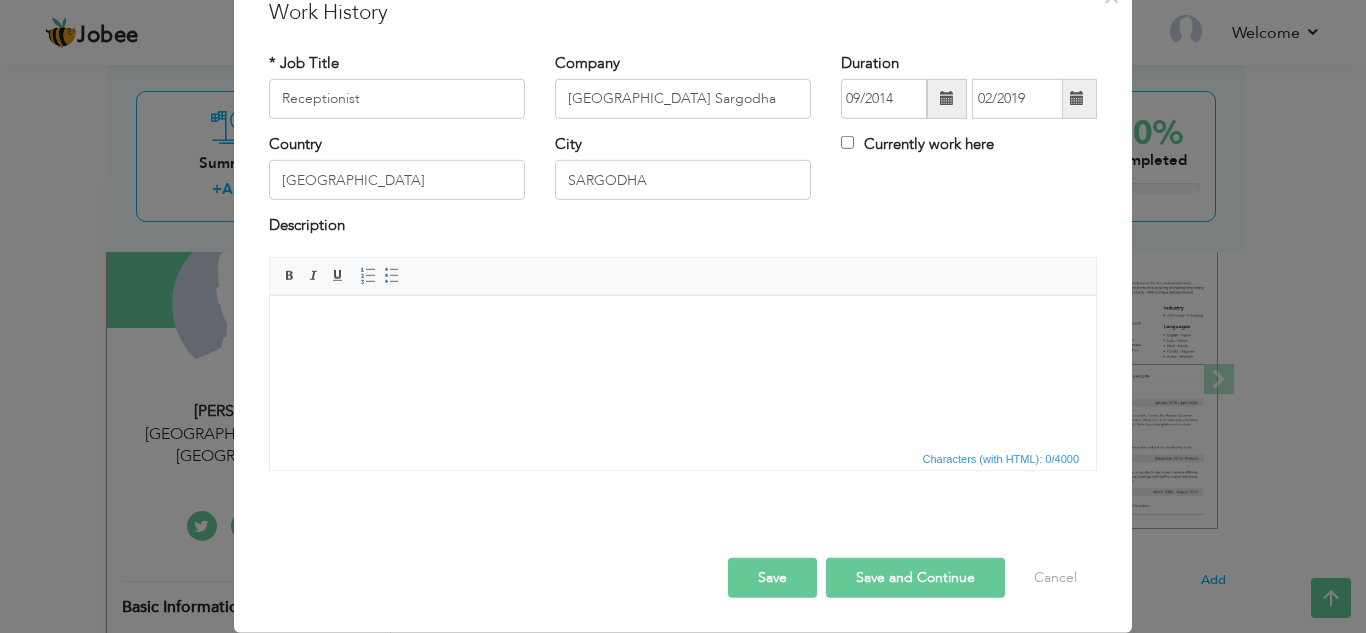 click on "Save and Continue" at bounding box center (915, 578) 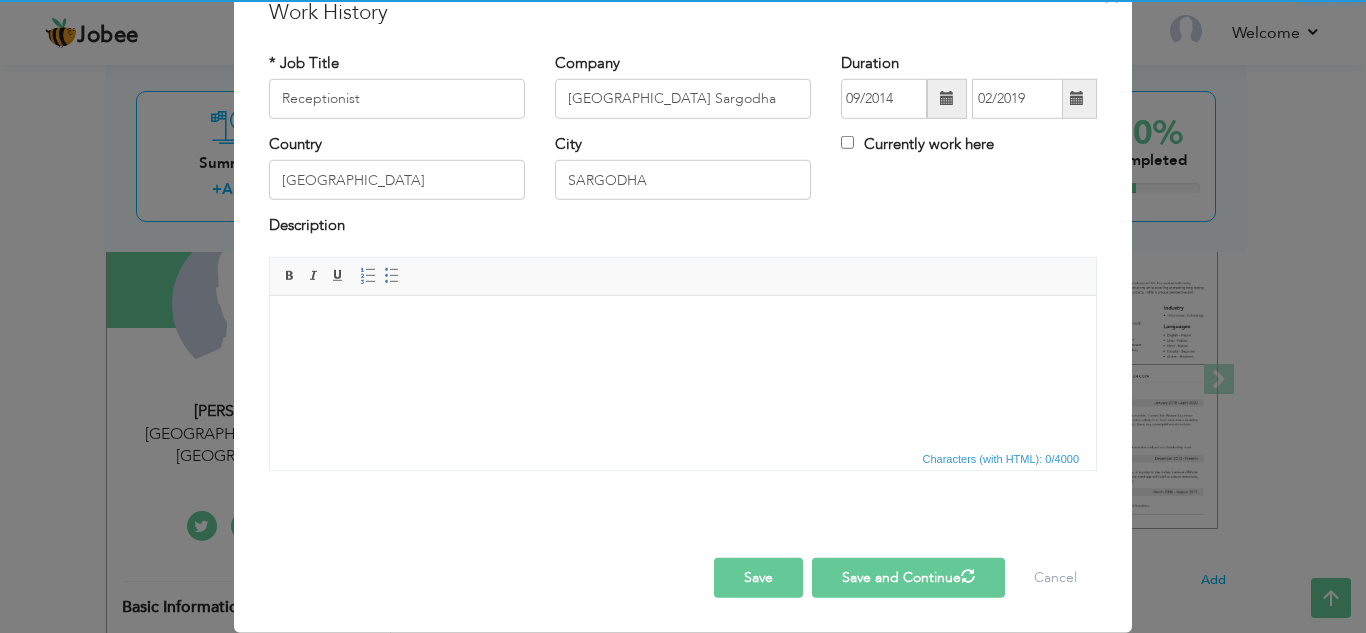 type 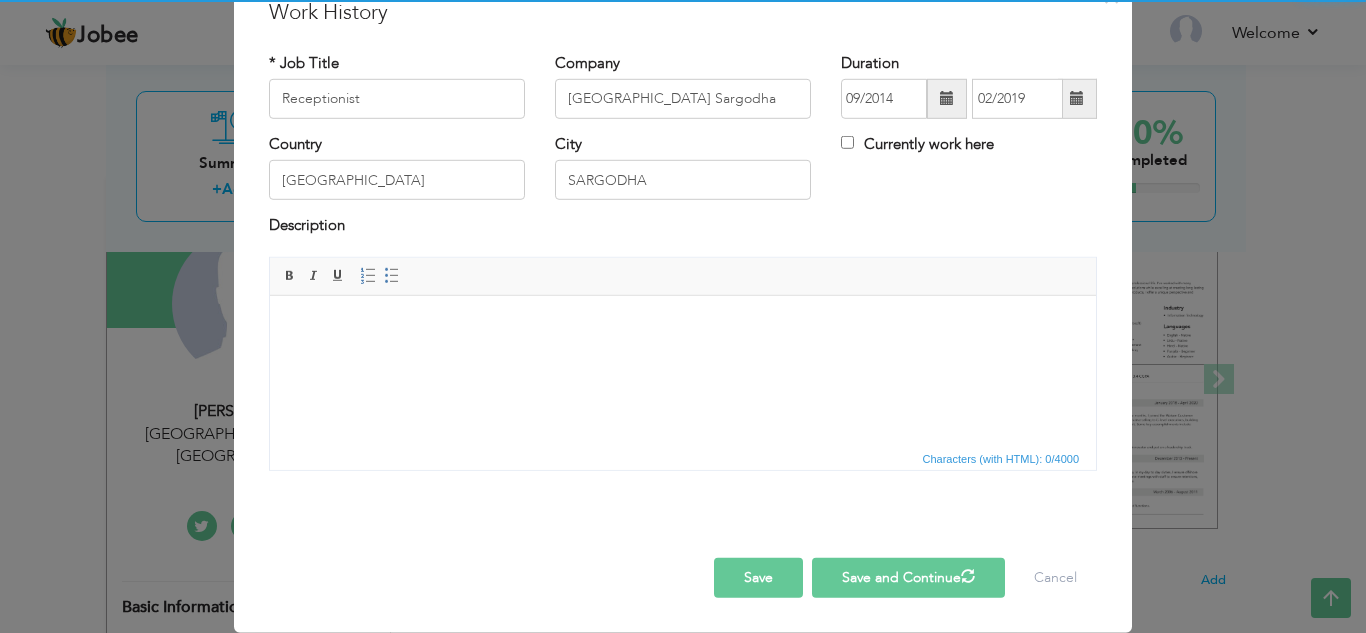 type 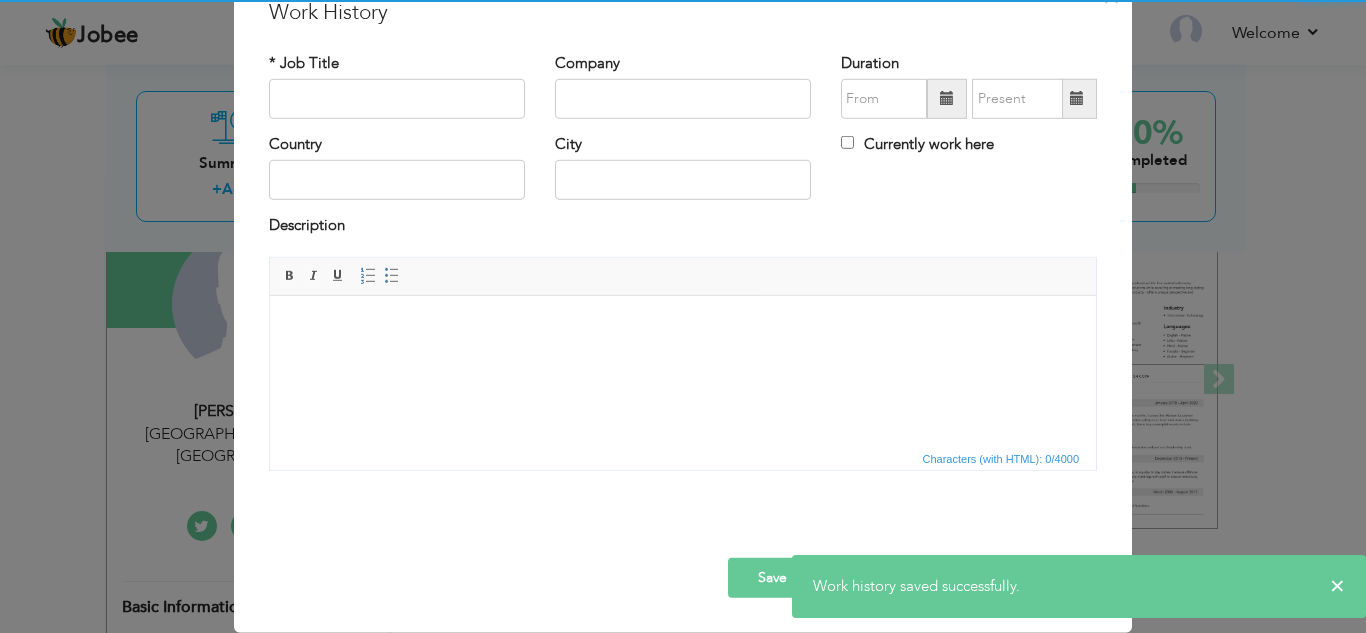 scroll, scrollTop: 0, scrollLeft: 0, axis: both 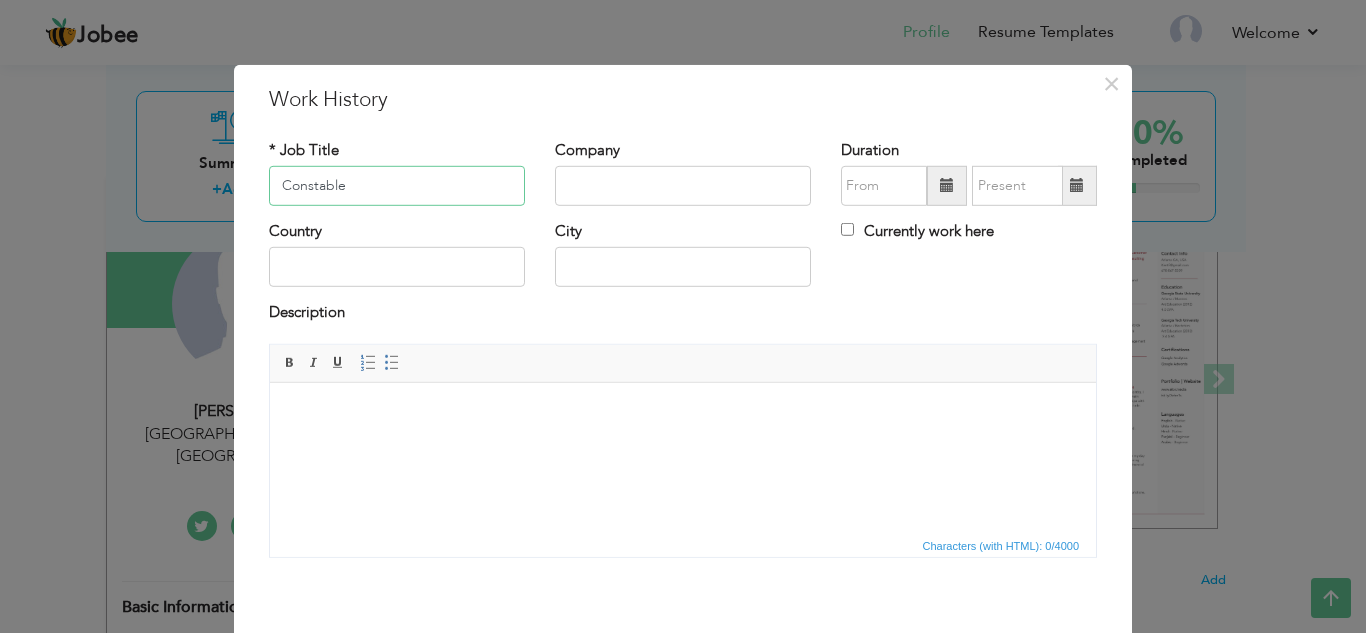 type on "Constable" 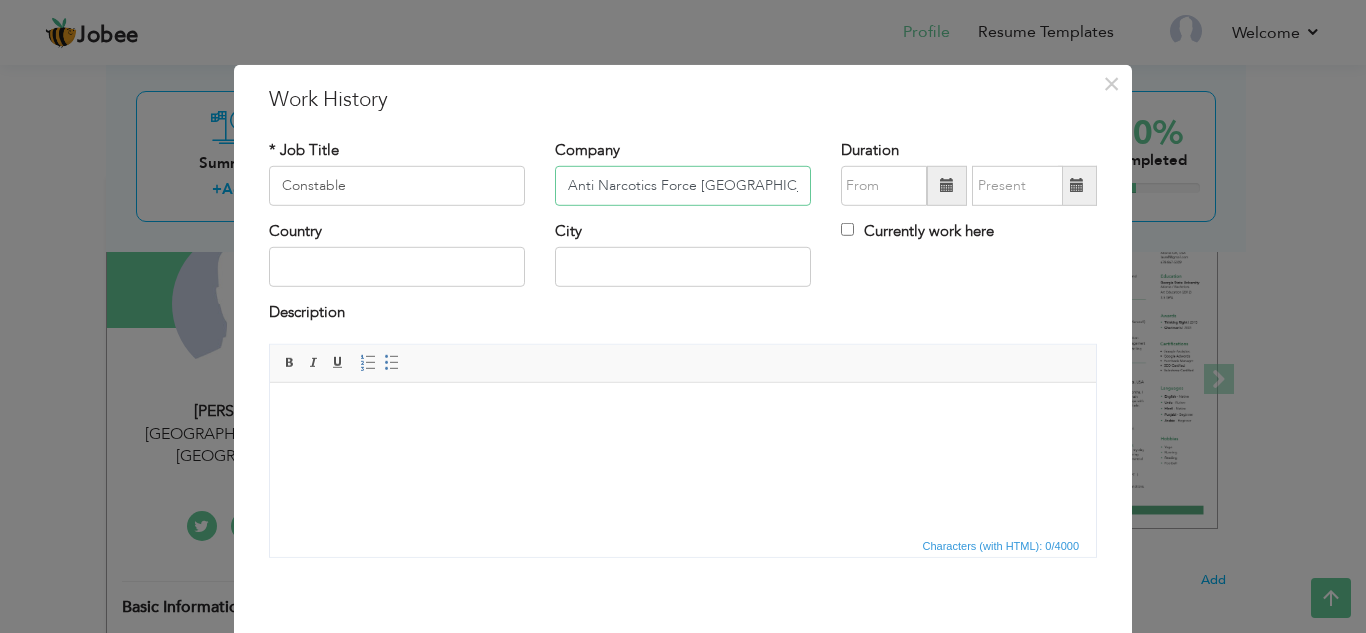 type on "Anti Narcotics Force [GEOGRAPHIC_DATA]" 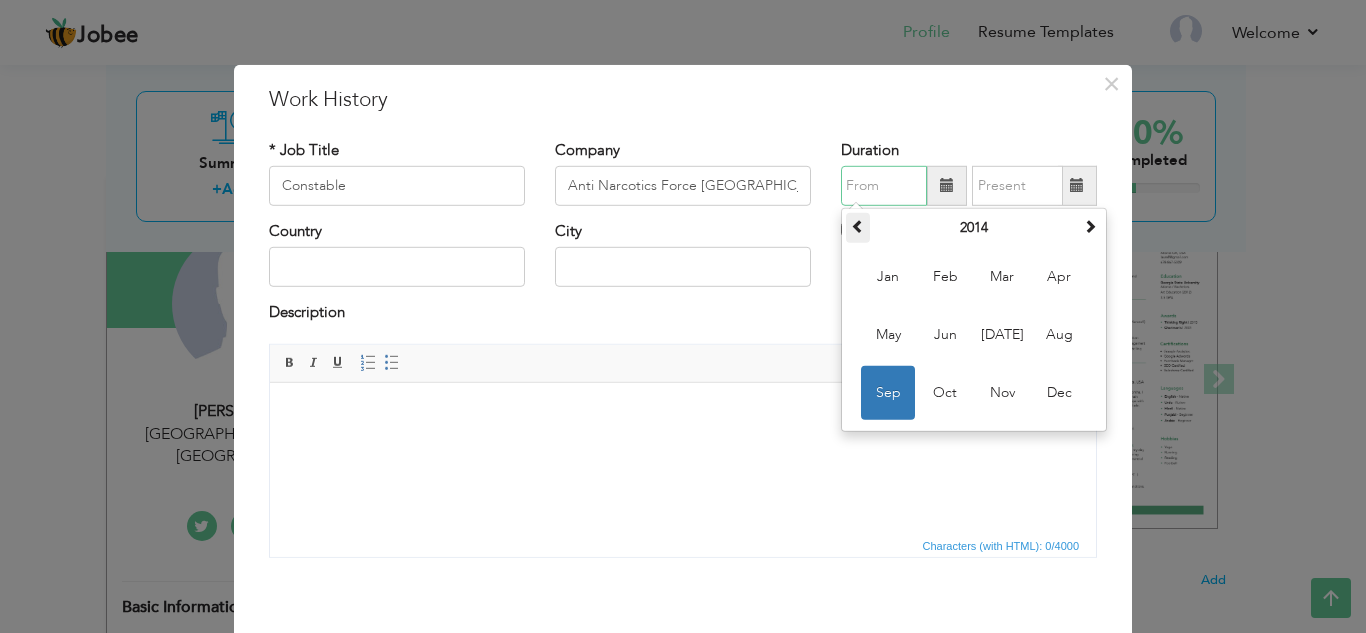 click at bounding box center [858, 226] 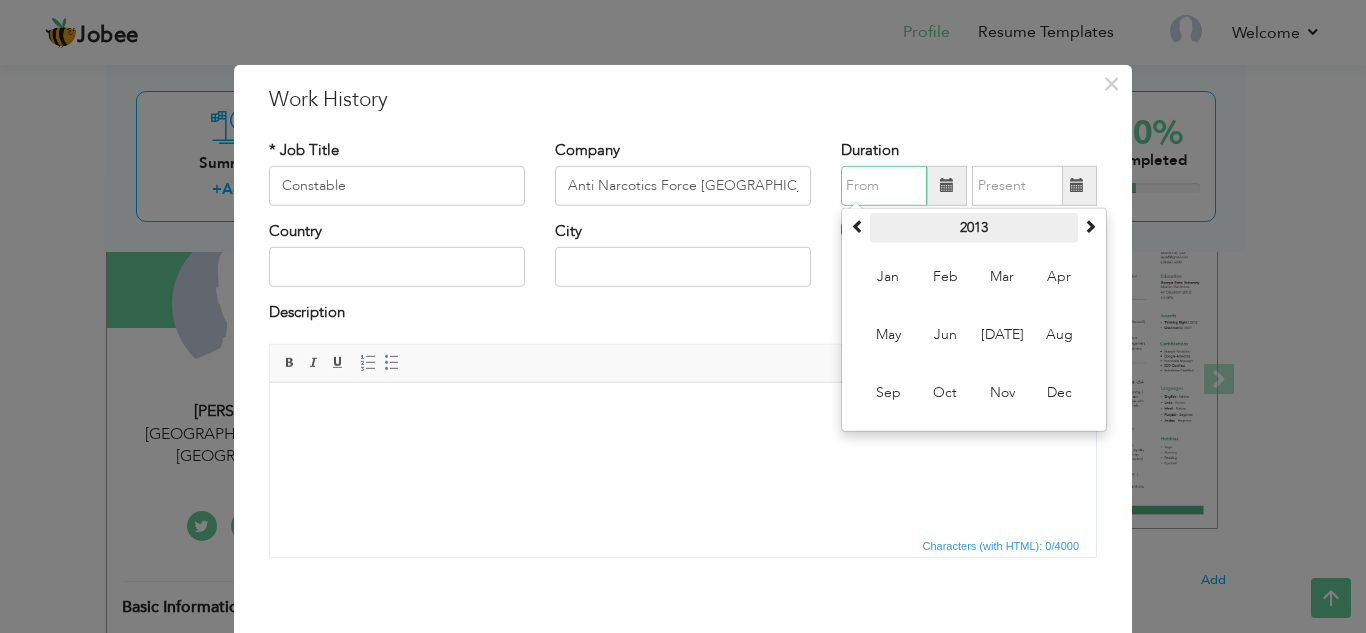 click on "2013" at bounding box center (974, 228) 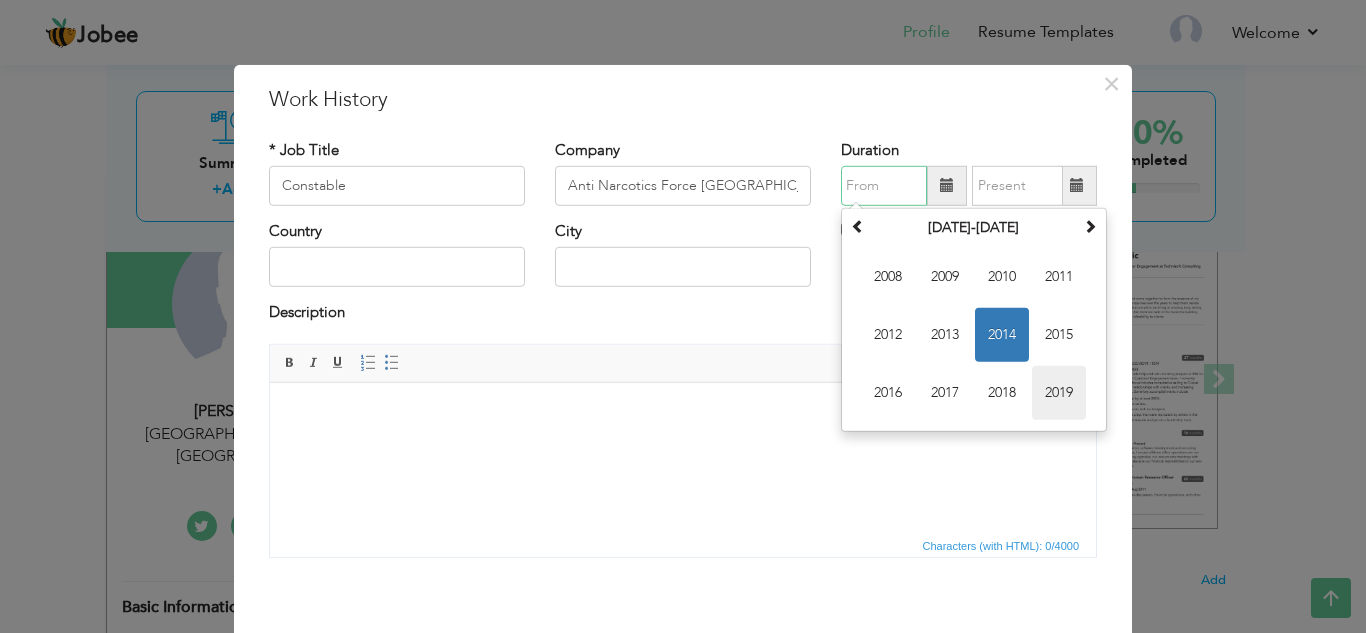 click on "2019" at bounding box center (1059, 393) 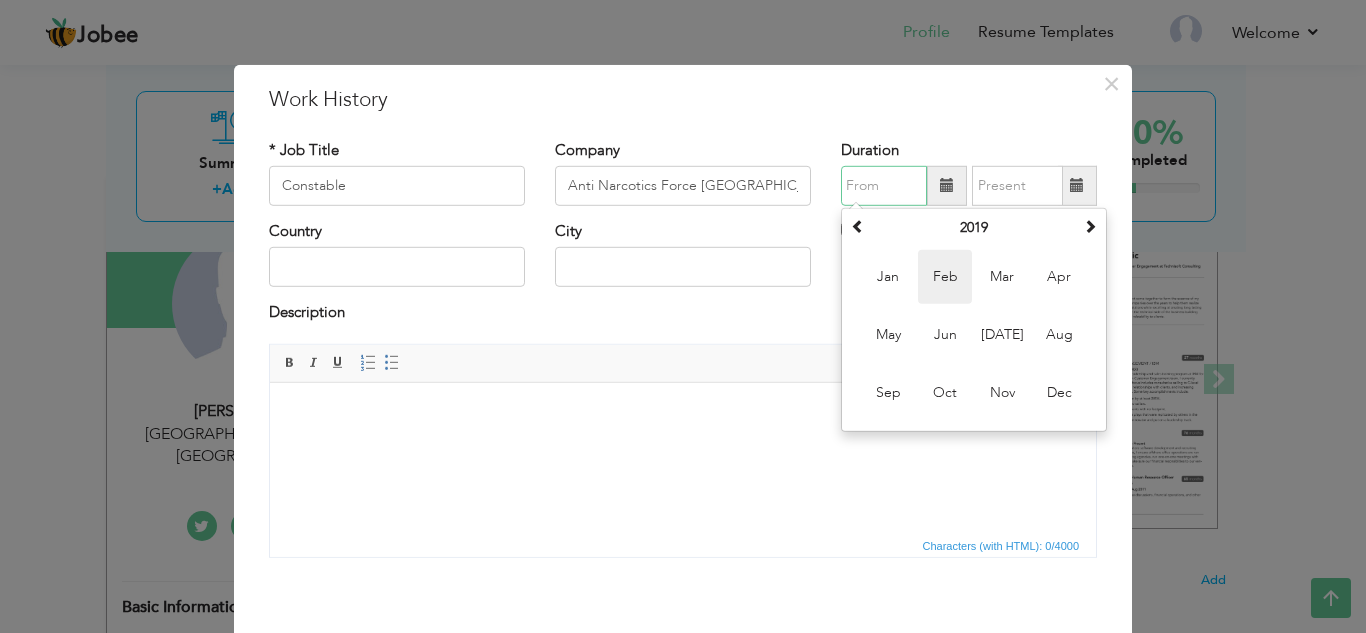 click on "Feb" at bounding box center [945, 277] 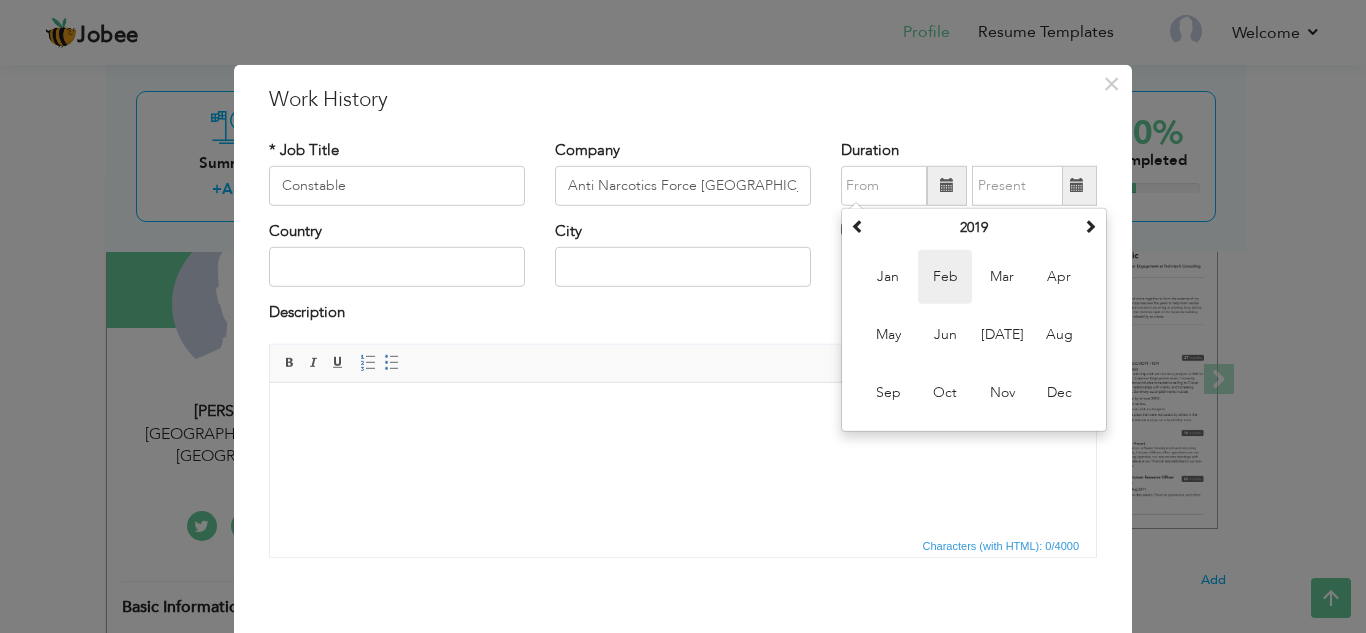 type on "02/2019" 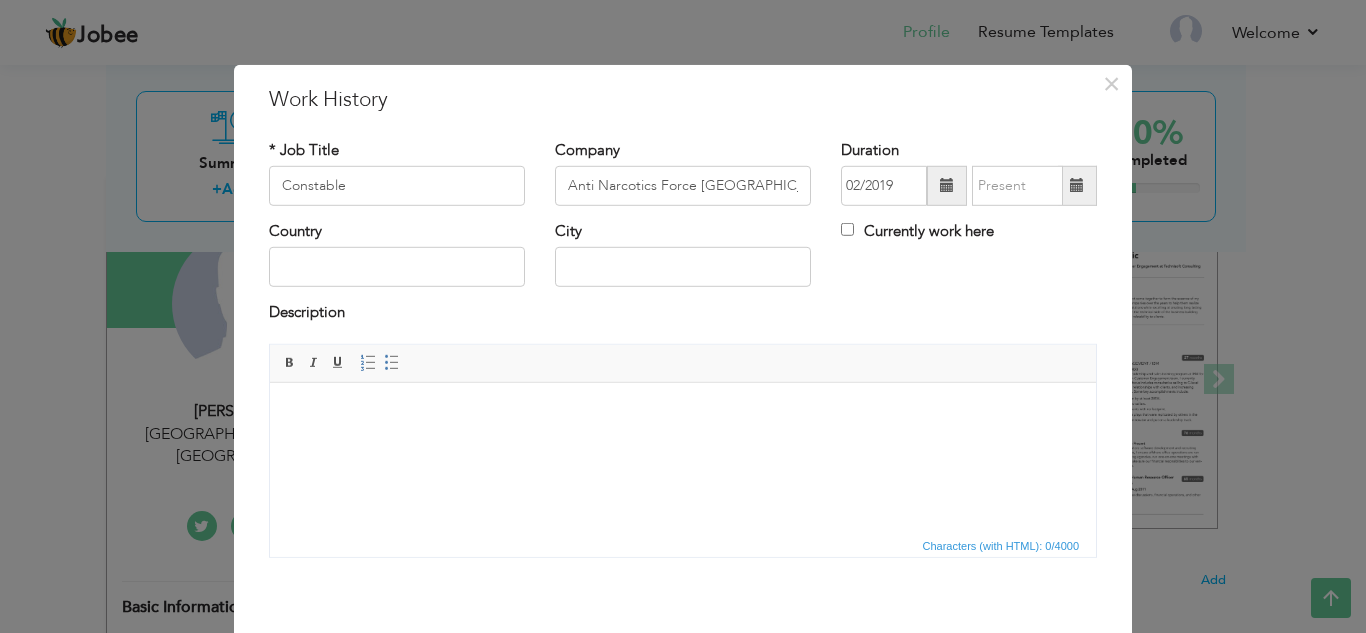 click at bounding box center (1077, 185) 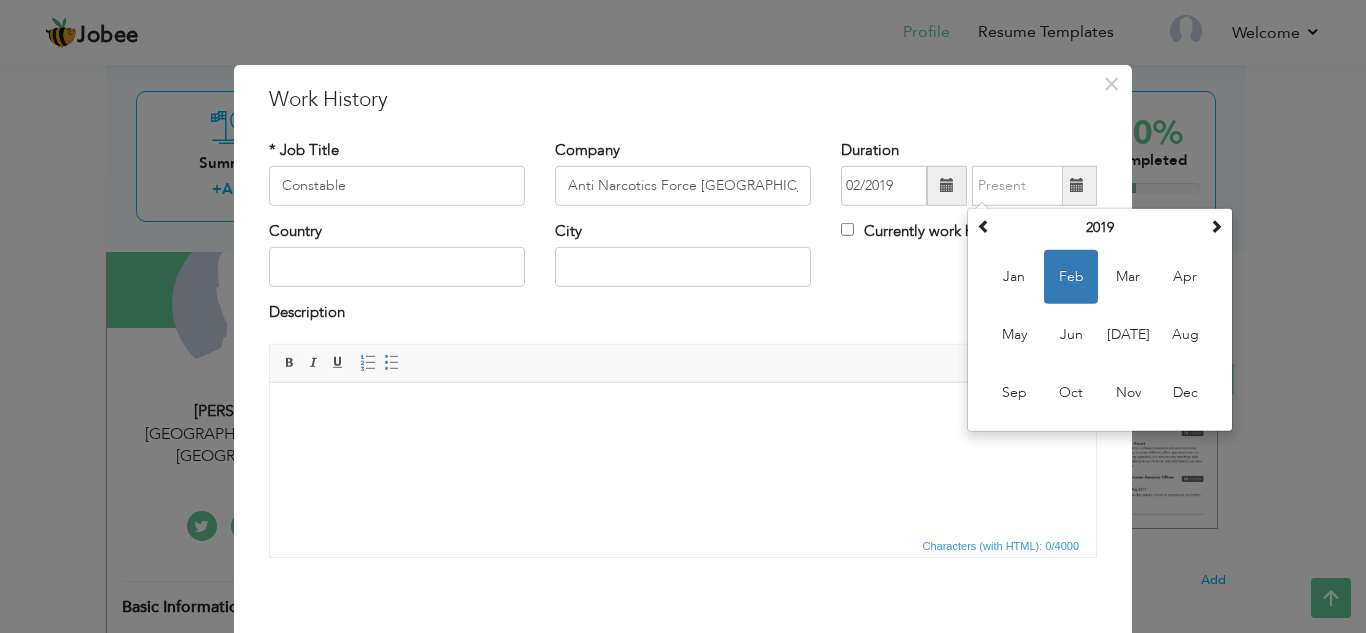 click at bounding box center (1077, 185) 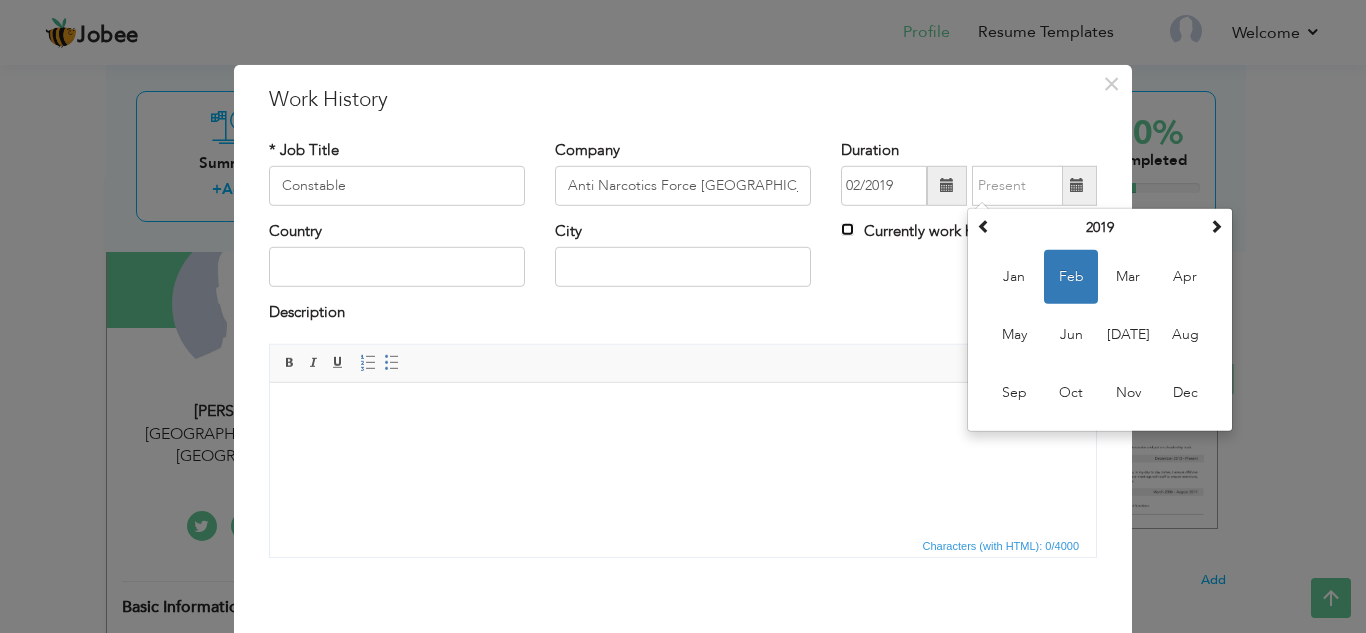 click on "Currently work here" at bounding box center (847, 229) 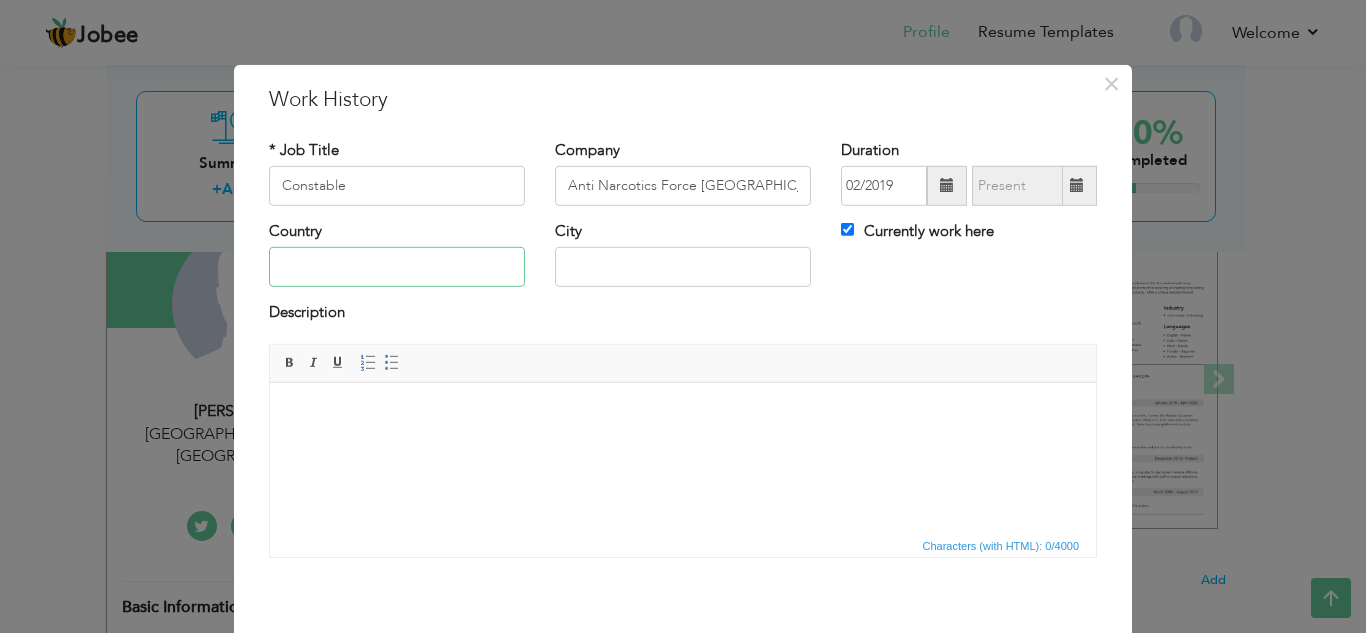 click at bounding box center (397, 267) 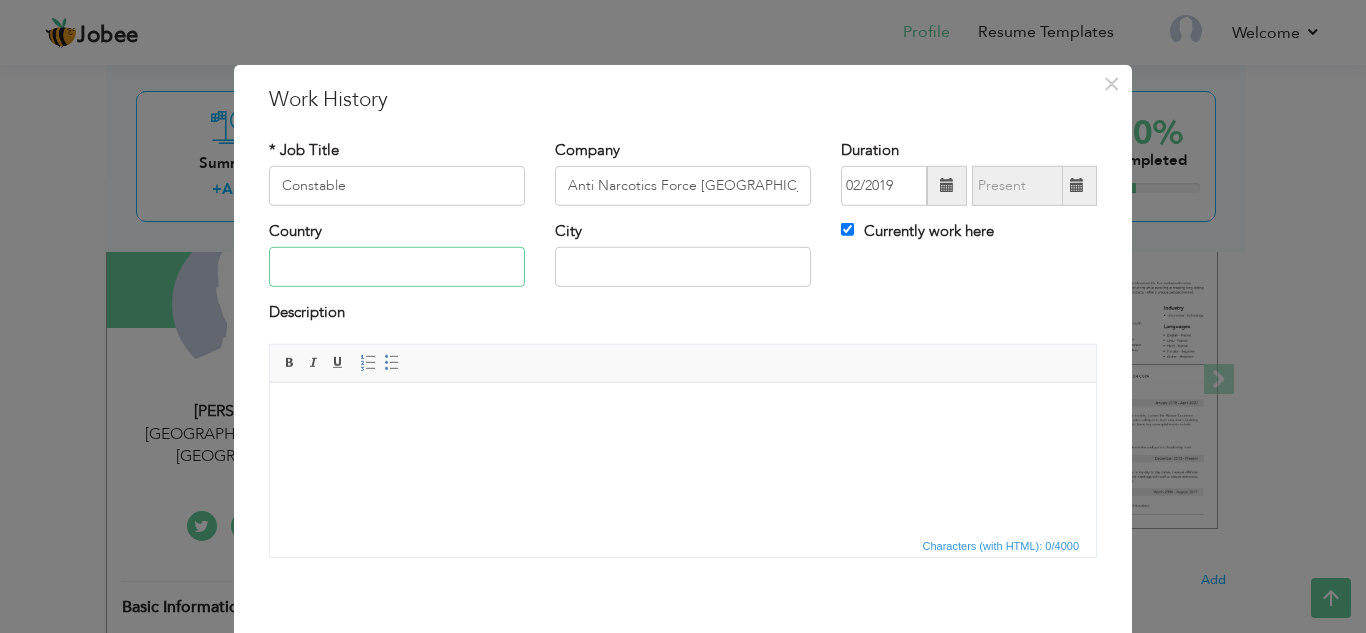 type on "[GEOGRAPHIC_DATA]" 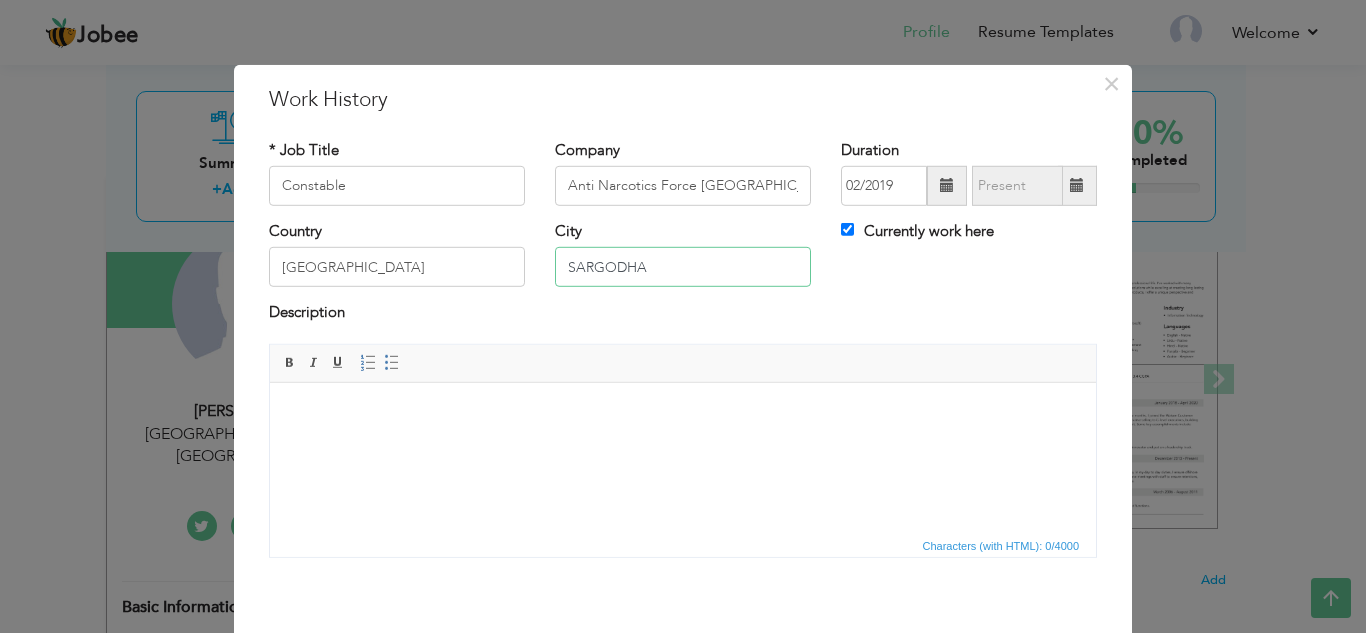drag, startPoint x: 687, startPoint y: 261, endPoint x: 537, endPoint y: 267, distance: 150.11995 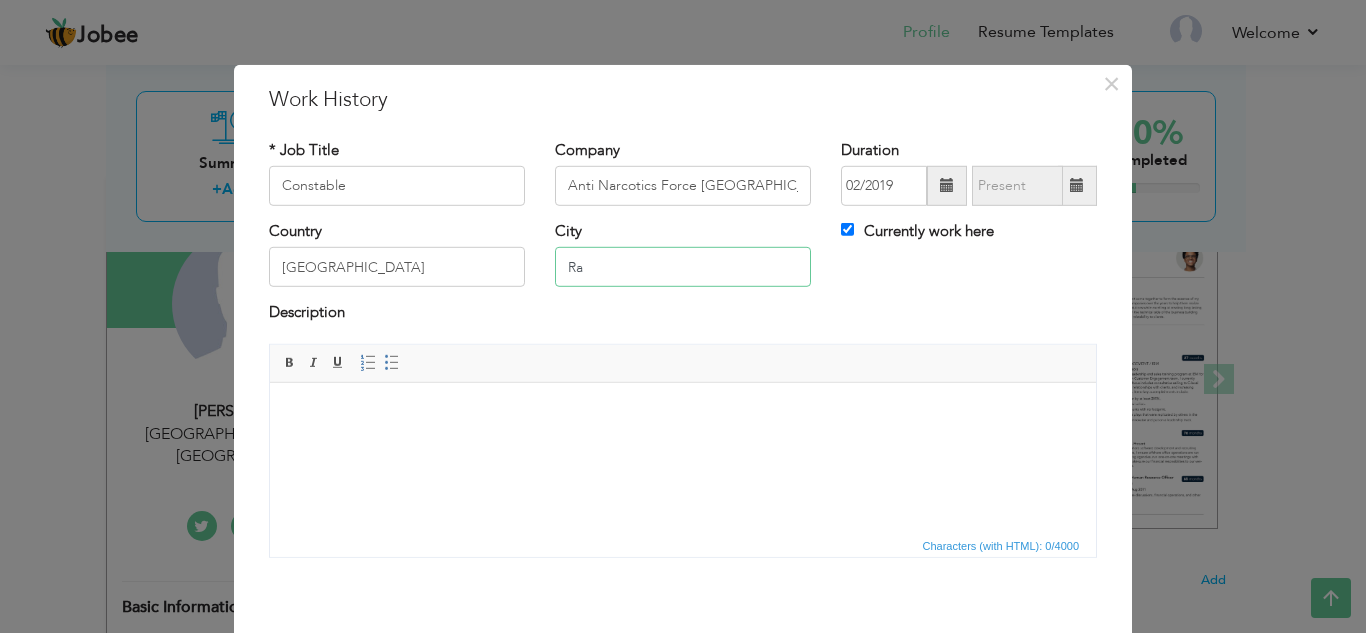 type on "RAWALPINDI" 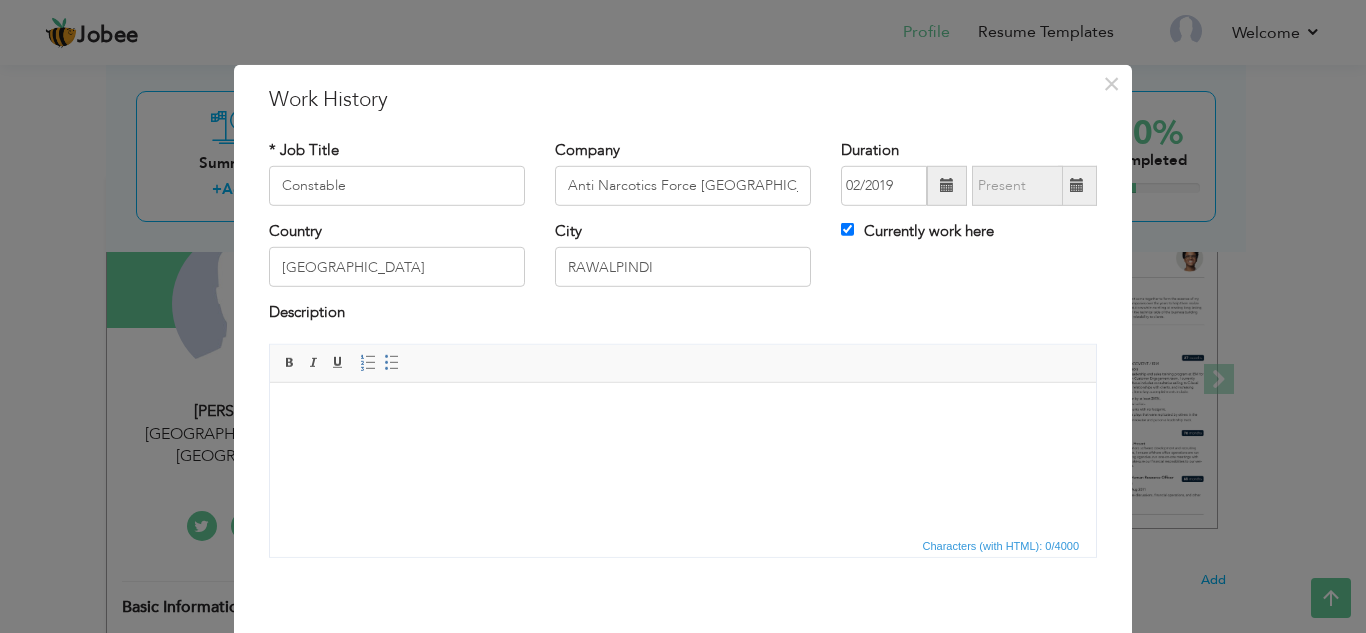 click at bounding box center [683, 412] 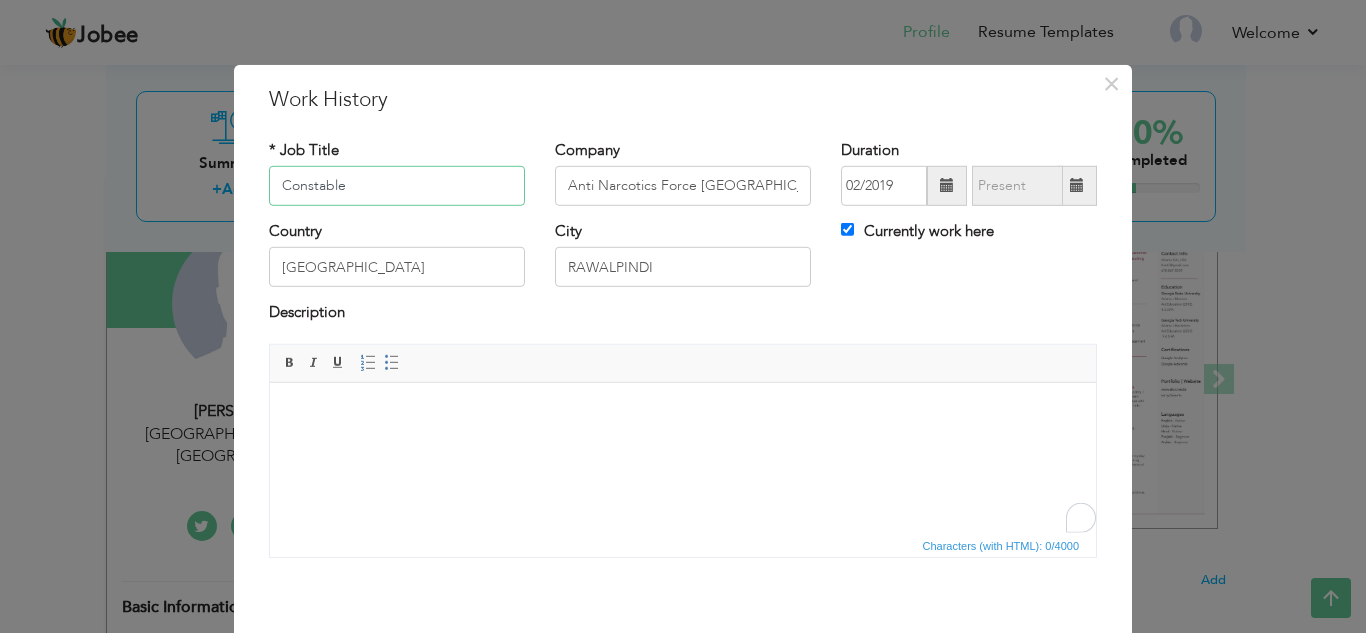 click on "Constable" at bounding box center (397, 186) 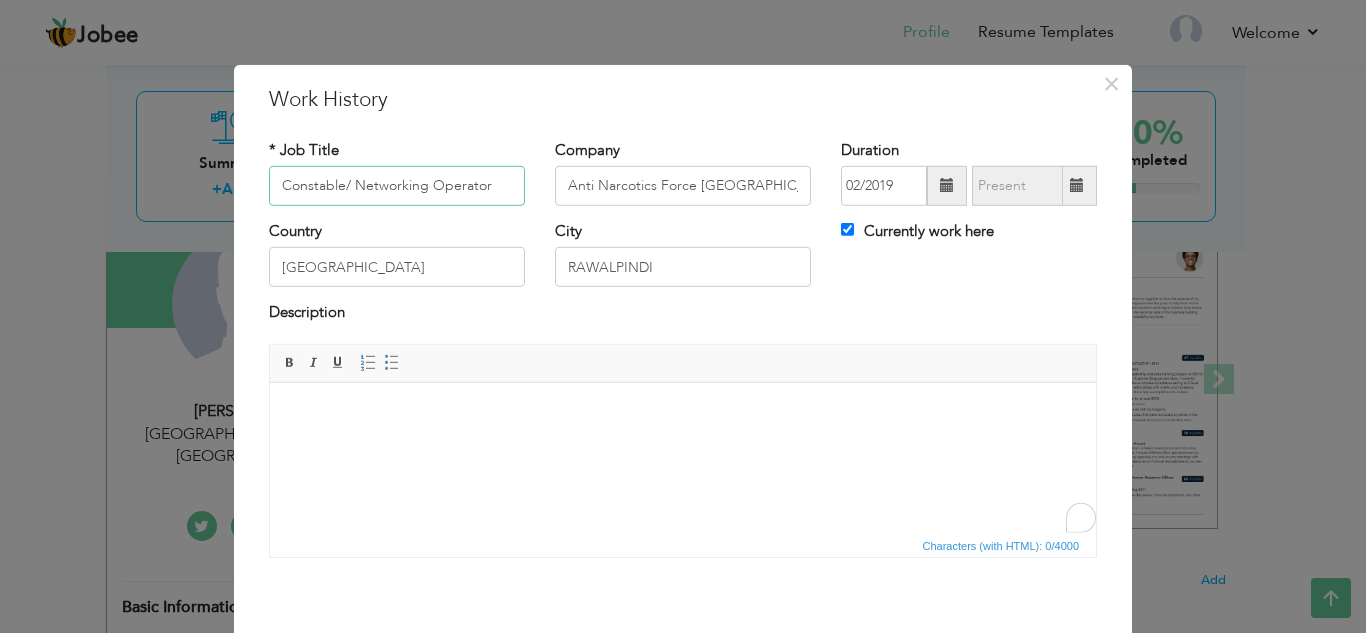 click on "Constable/ Networking Operator" at bounding box center (397, 186) 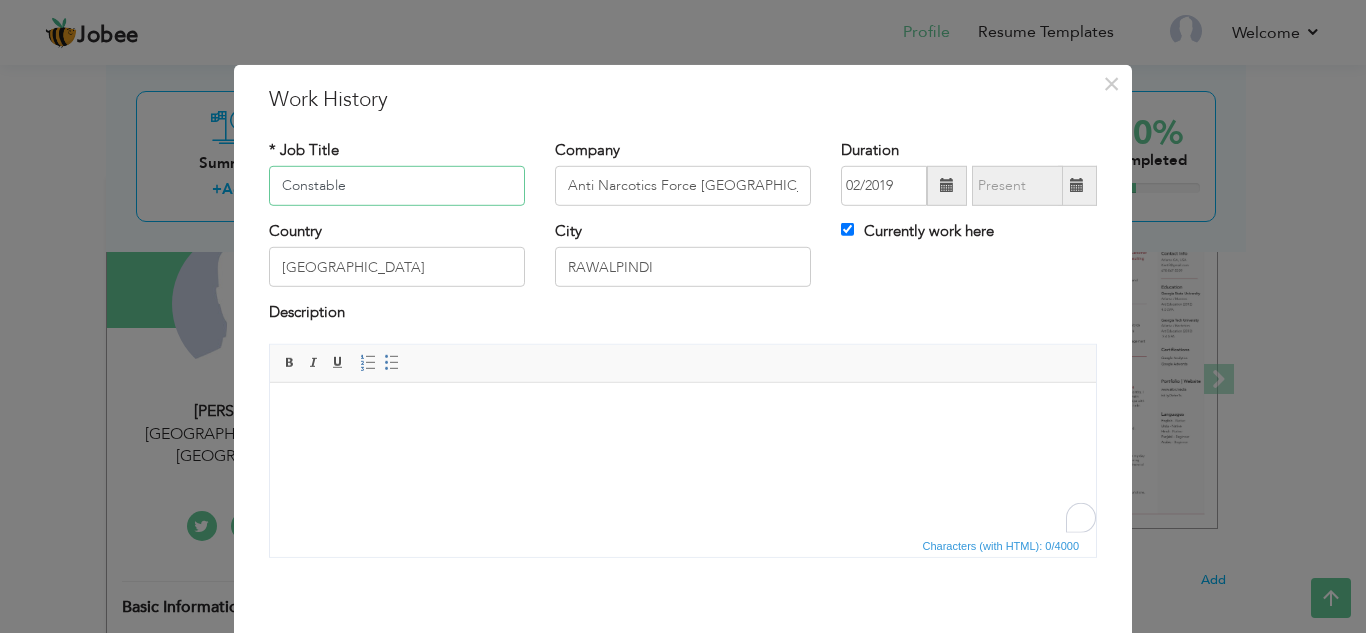 type on "Constable" 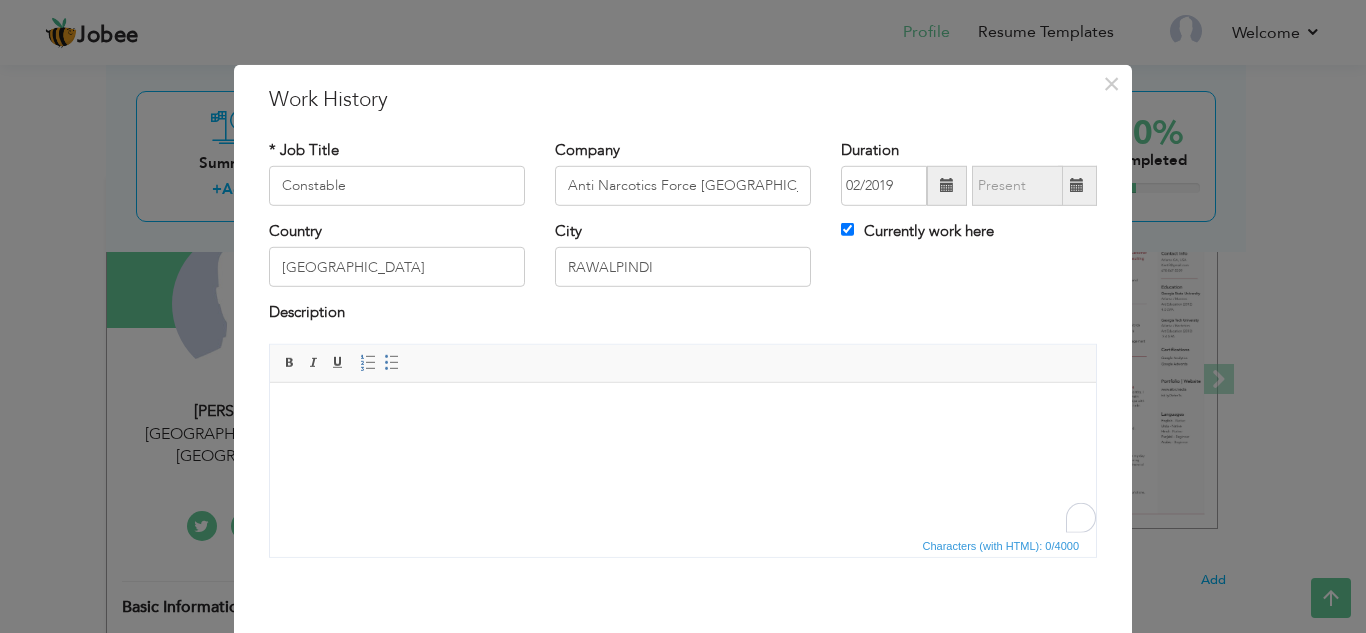click at bounding box center [683, 412] 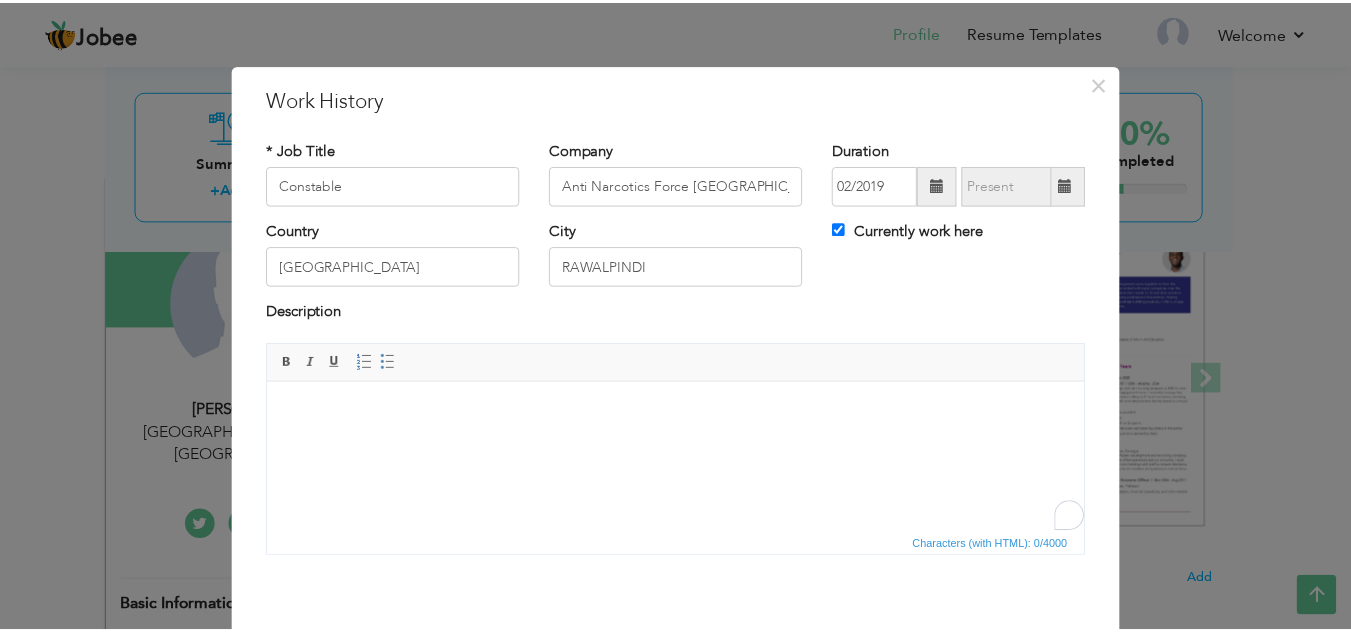 scroll, scrollTop: 87, scrollLeft: 0, axis: vertical 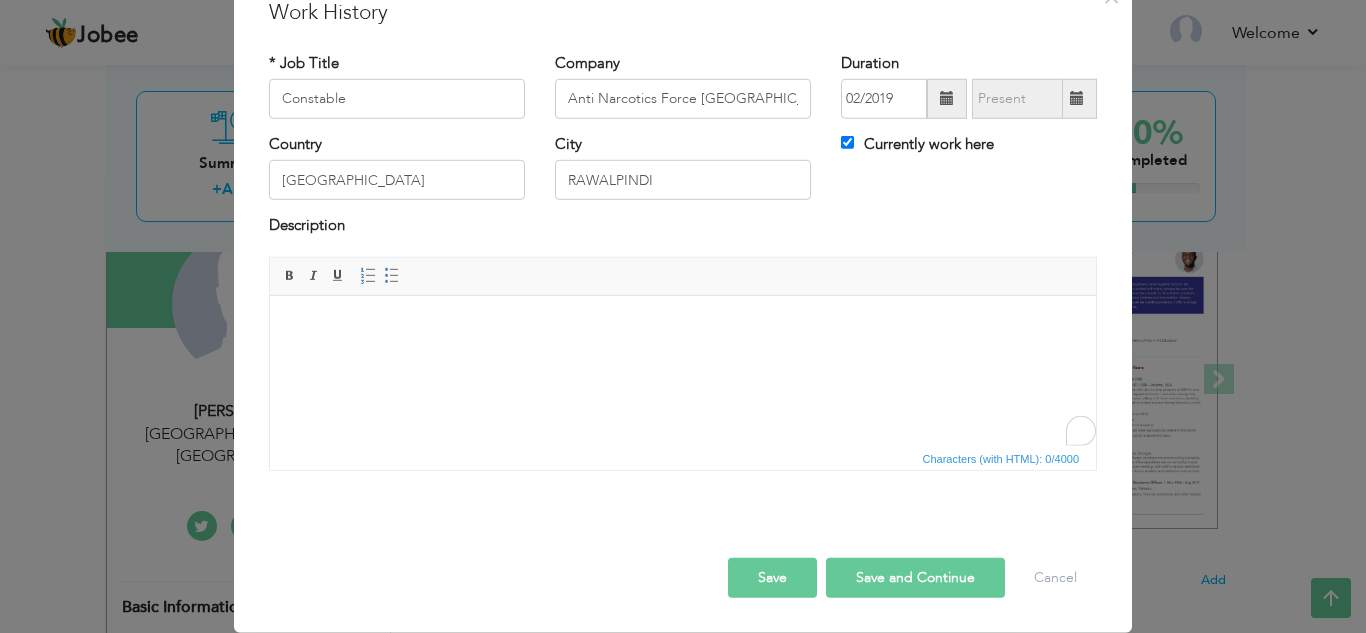 click on "Save" at bounding box center (772, 578) 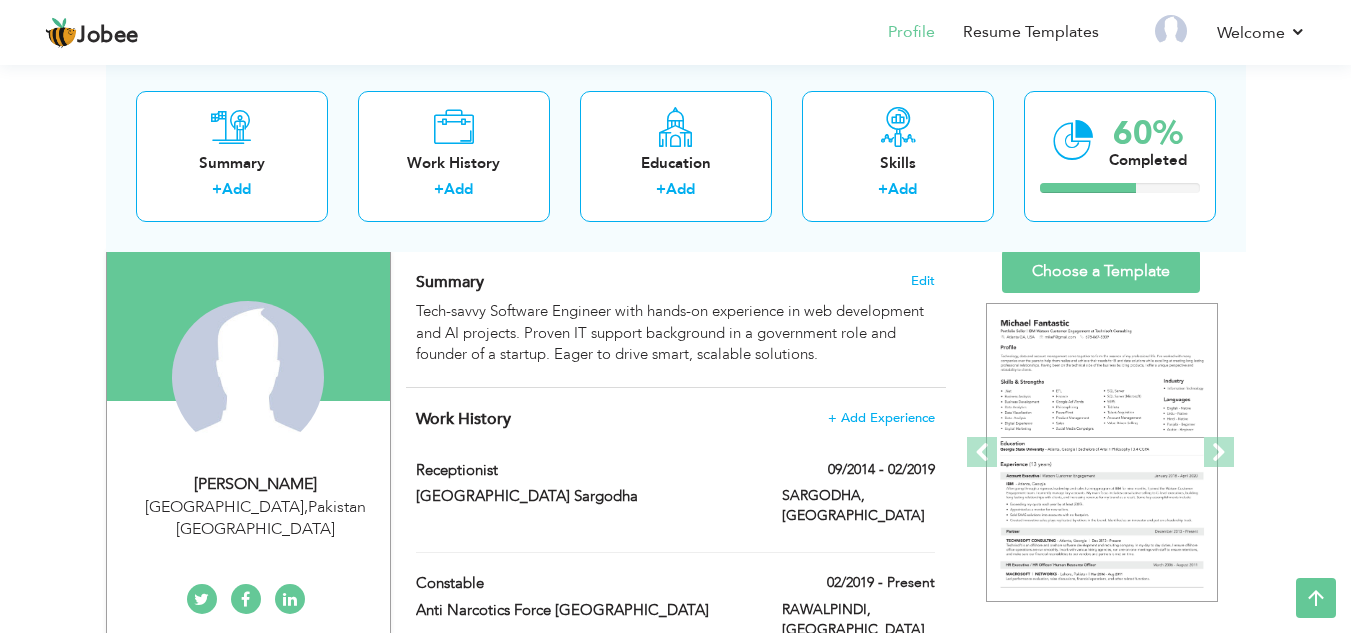 scroll, scrollTop: 100, scrollLeft: 0, axis: vertical 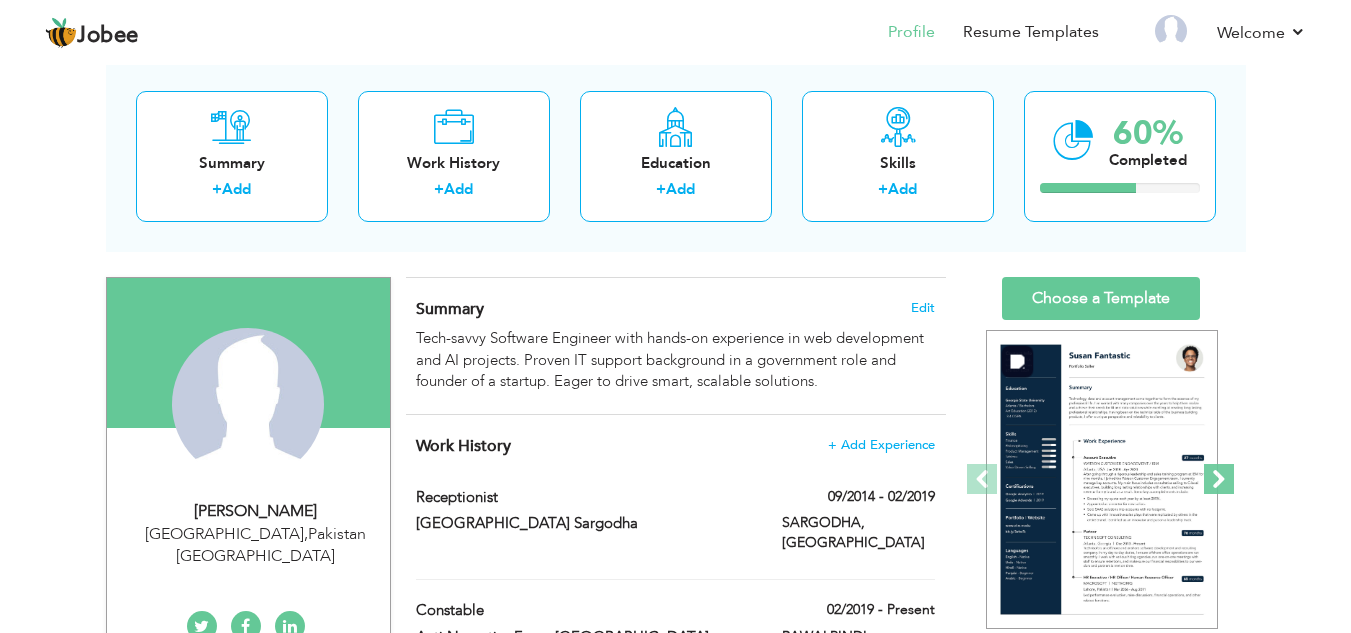 click at bounding box center [1219, 479] 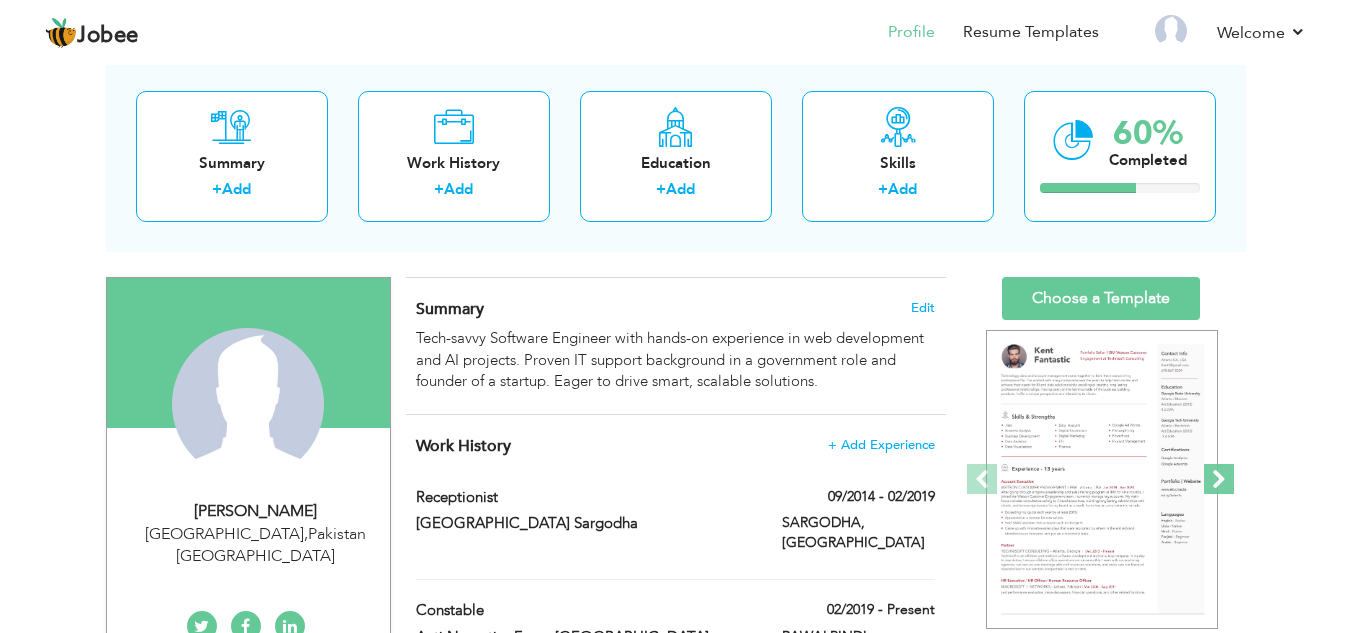 click at bounding box center [1219, 479] 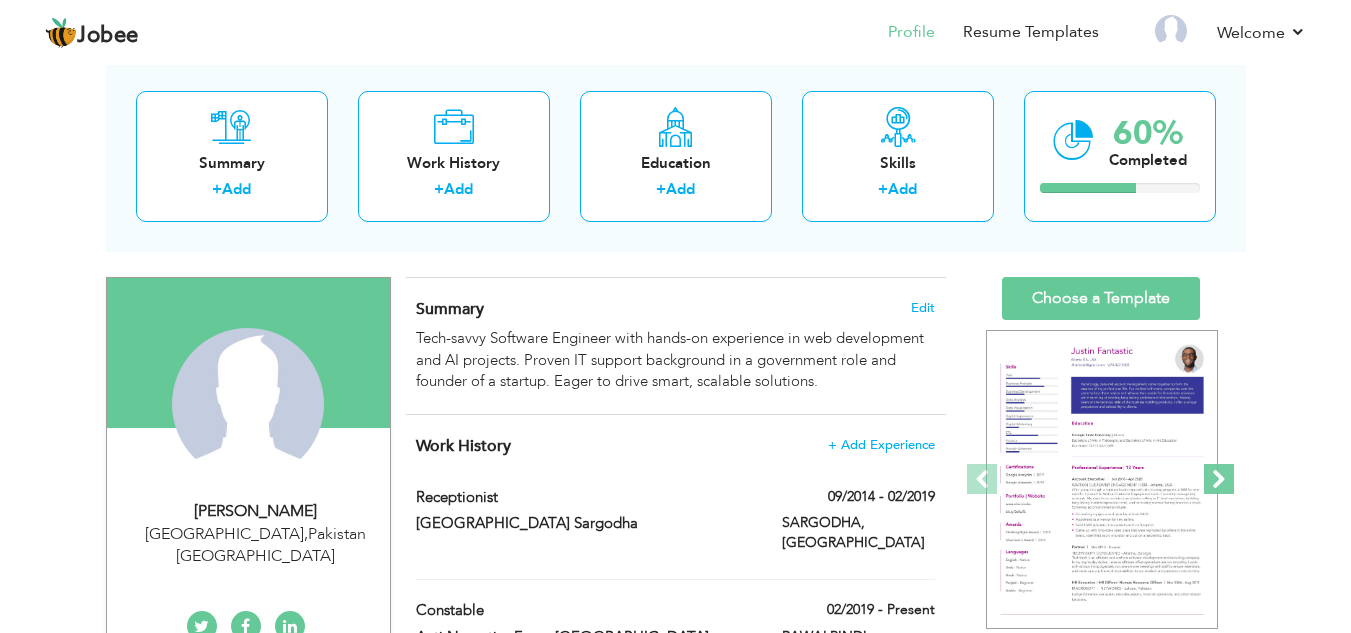 click at bounding box center [1219, 479] 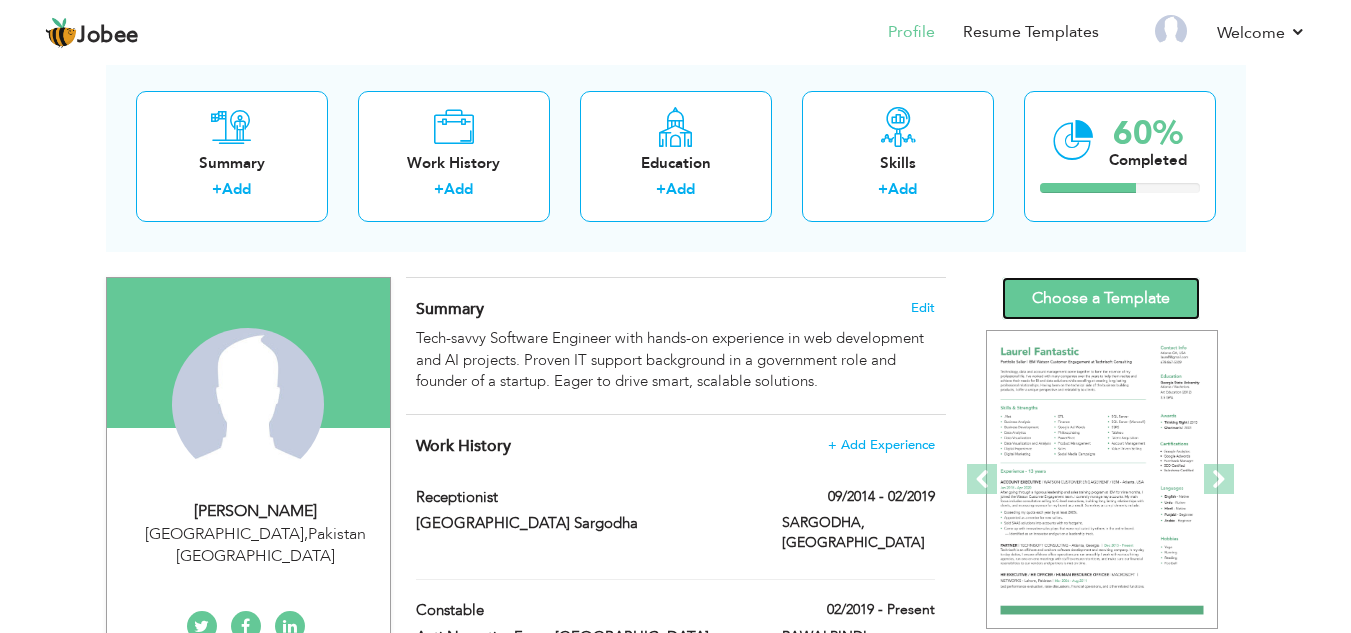 click on "Choose a Template" at bounding box center [1101, 298] 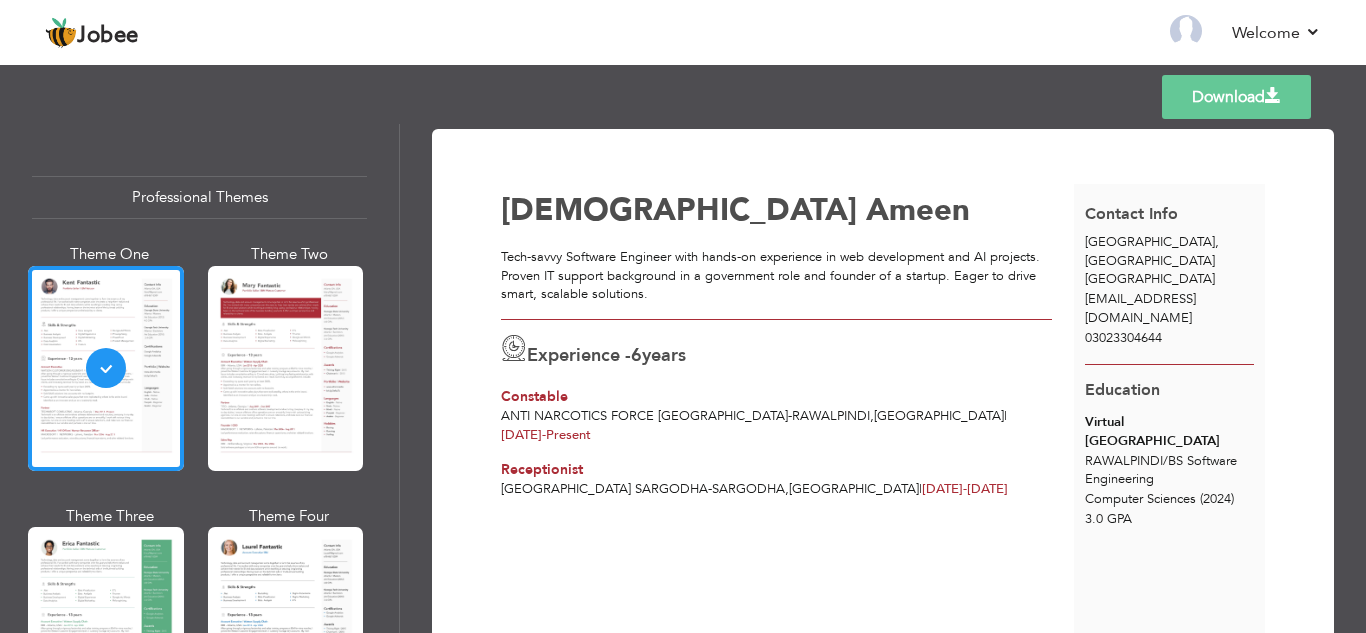 scroll, scrollTop: 0, scrollLeft: 0, axis: both 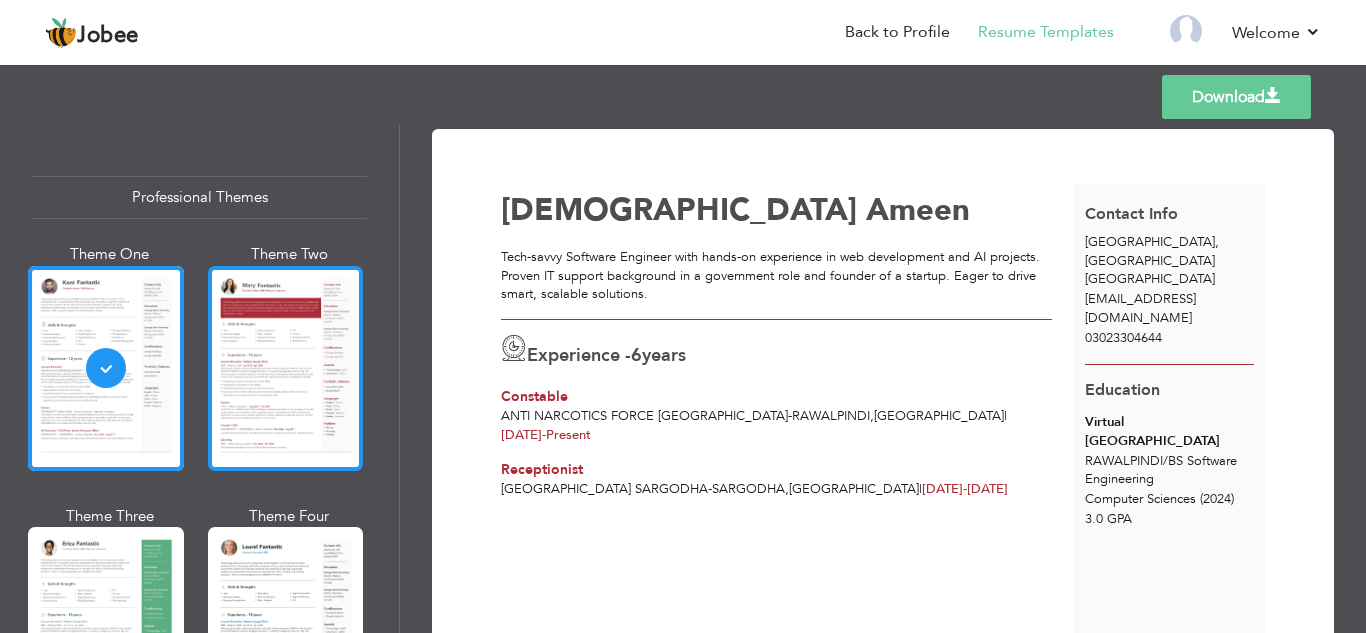 click at bounding box center (286, 368) 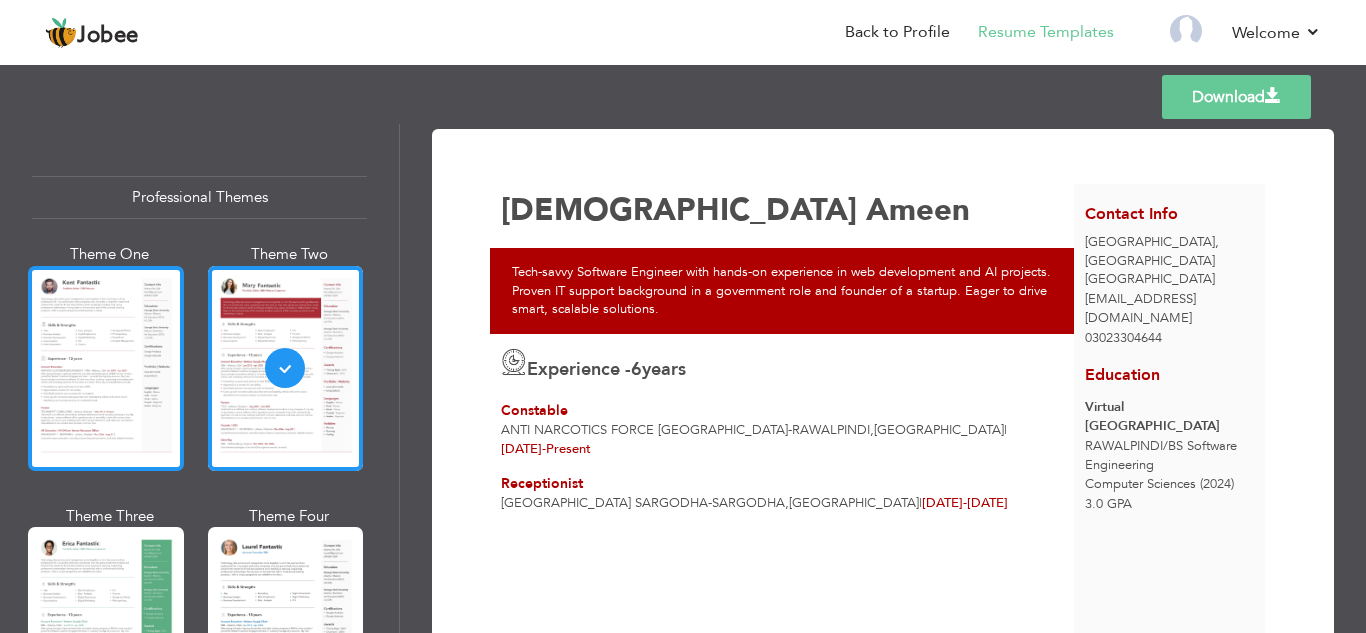 click at bounding box center (106, 368) 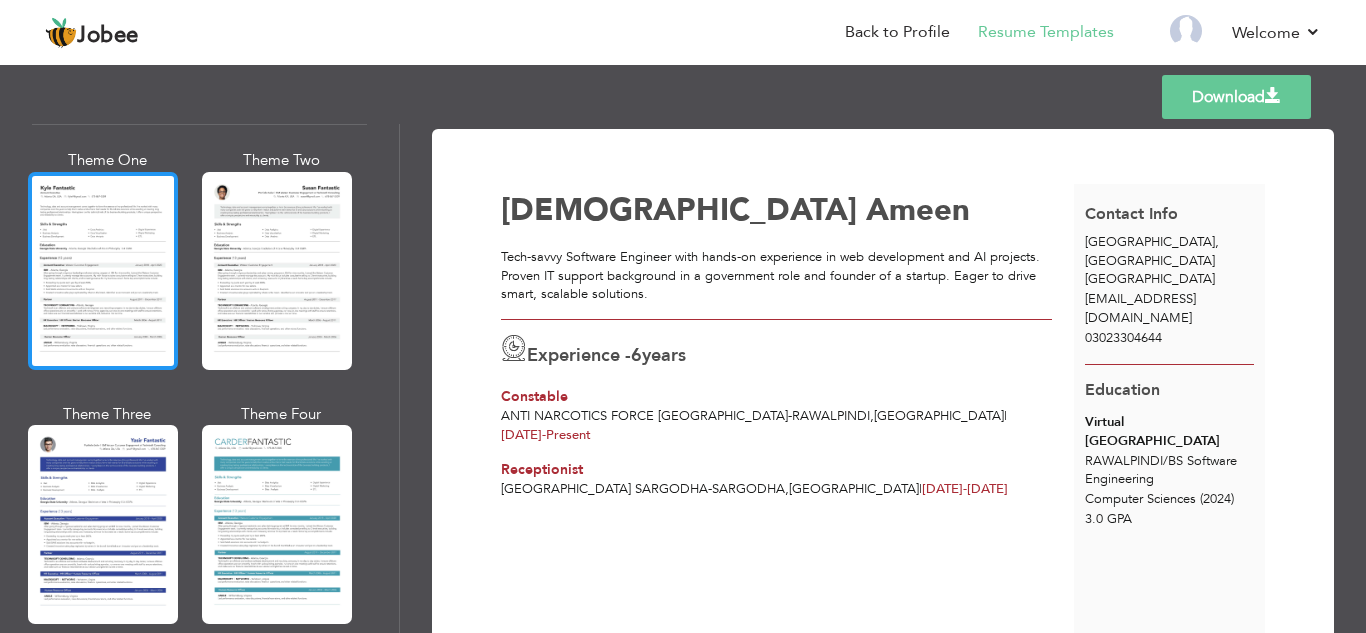 scroll, scrollTop: 3568, scrollLeft: 0, axis: vertical 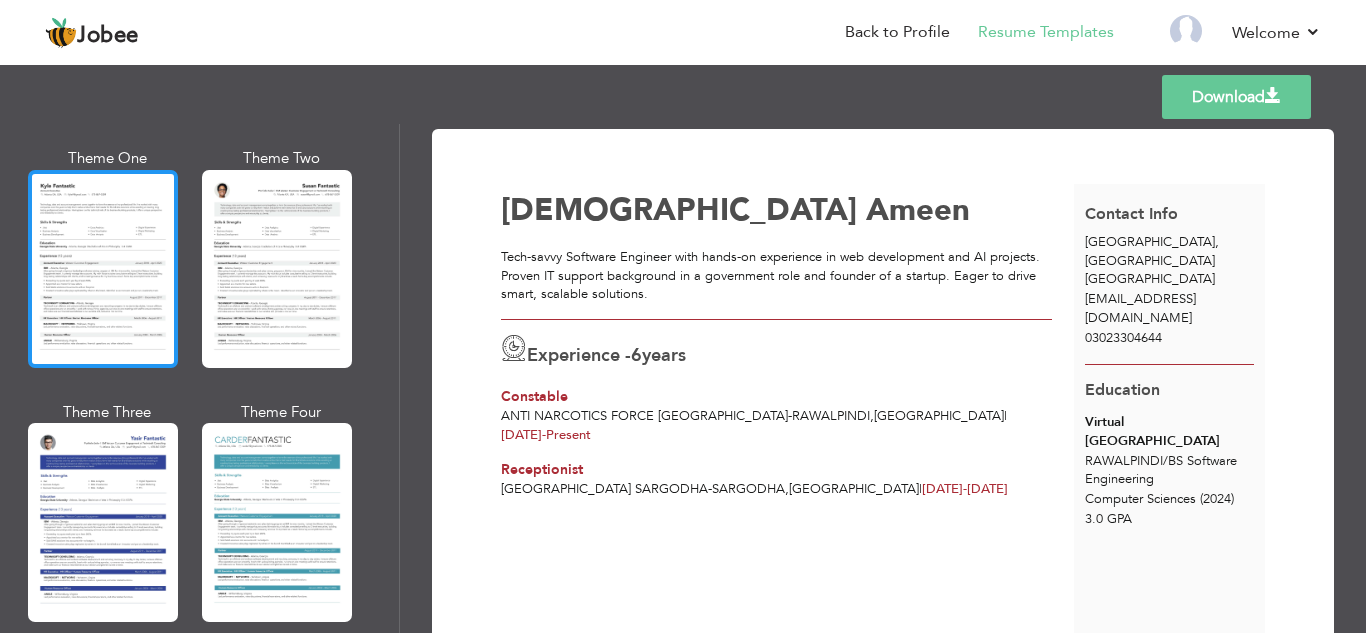 click at bounding box center (103, 269) 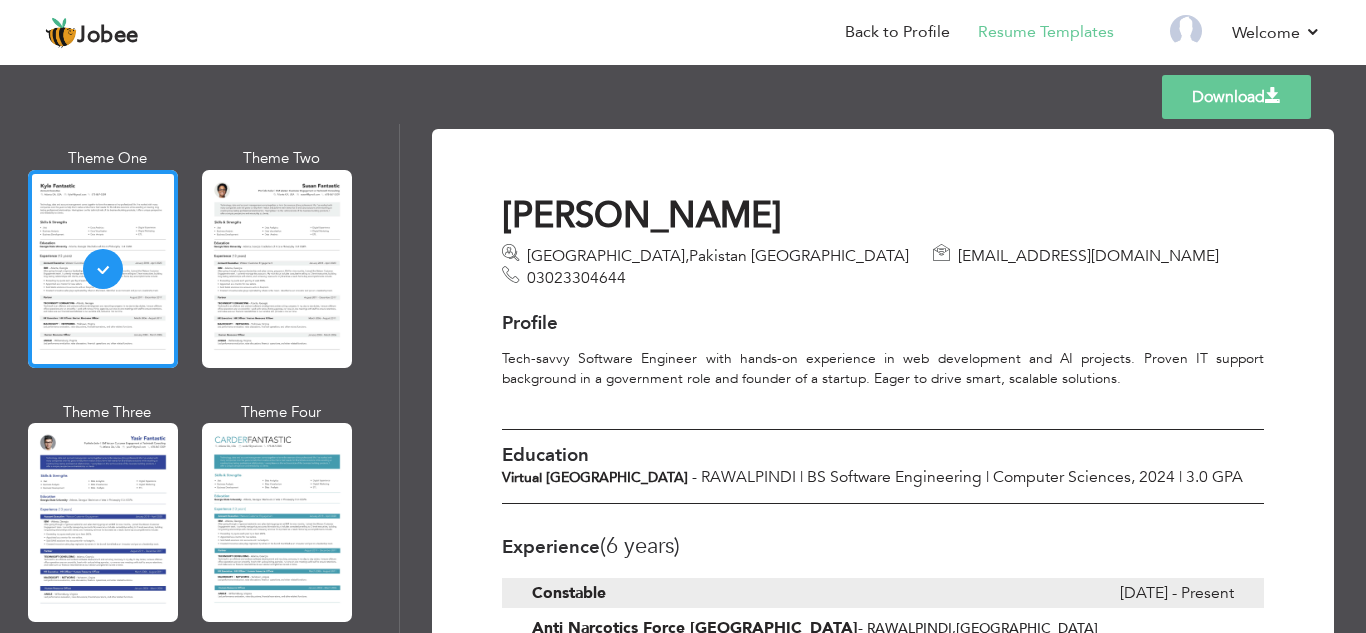 scroll, scrollTop: 100, scrollLeft: 0, axis: vertical 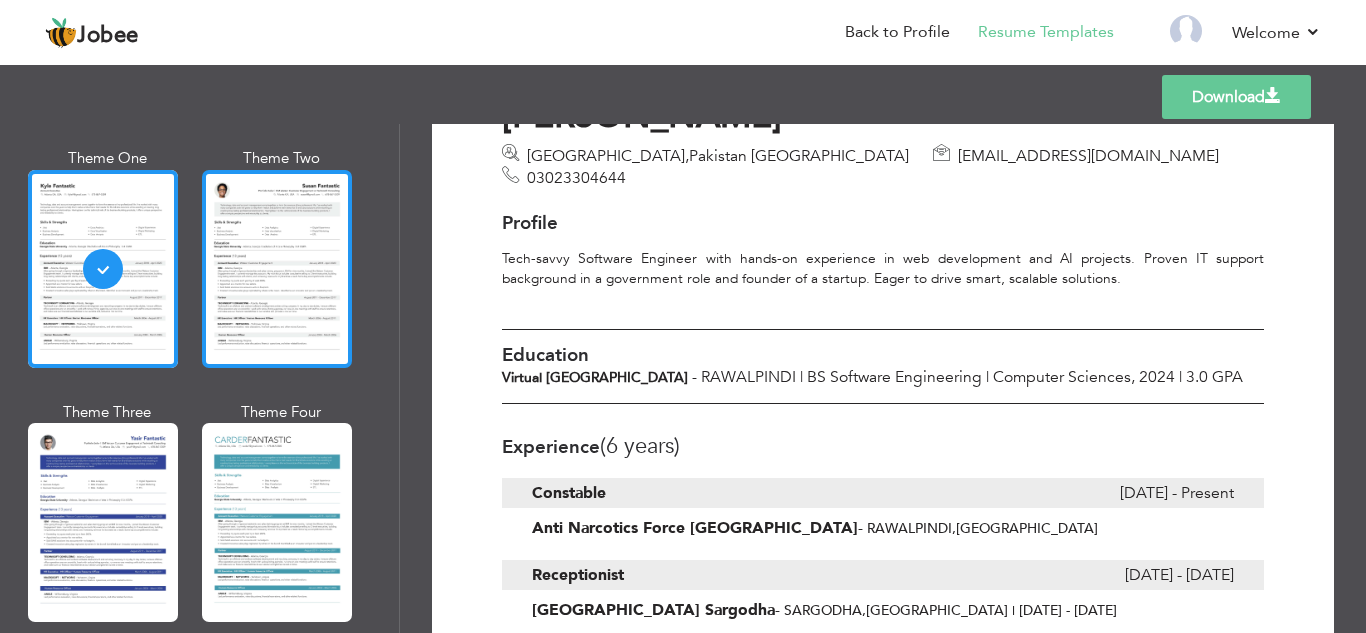 click at bounding box center [277, 269] 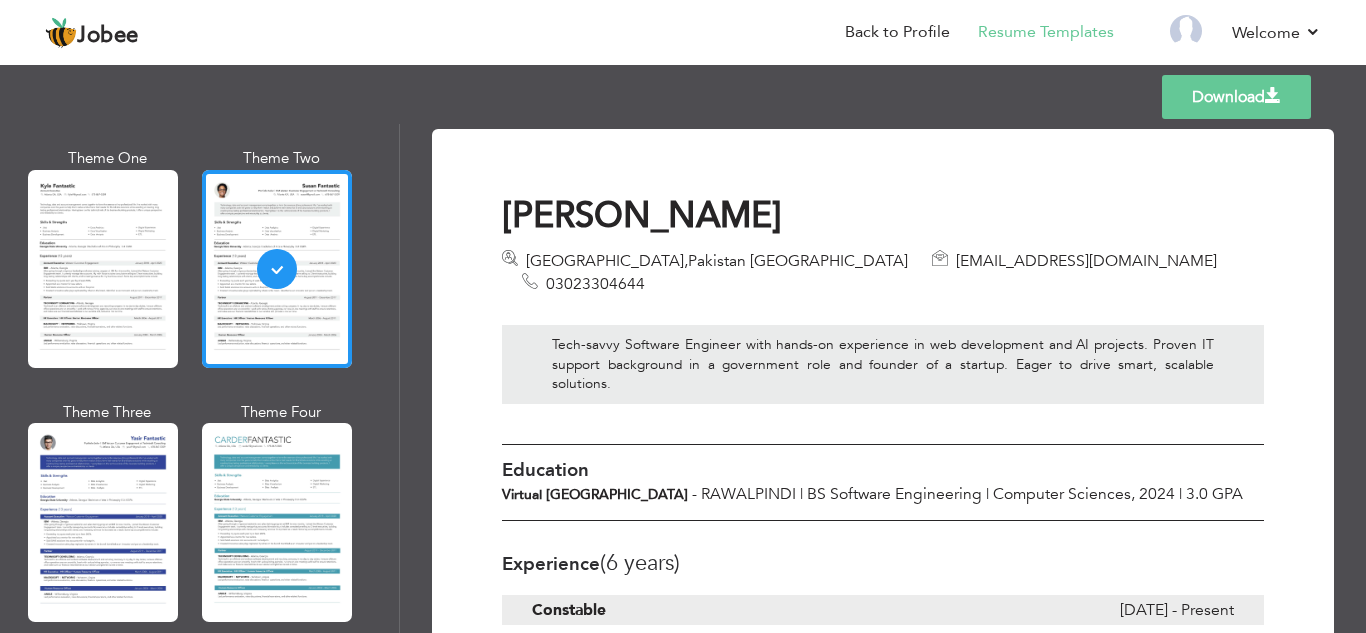scroll, scrollTop: 272, scrollLeft: 0, axis: vertical 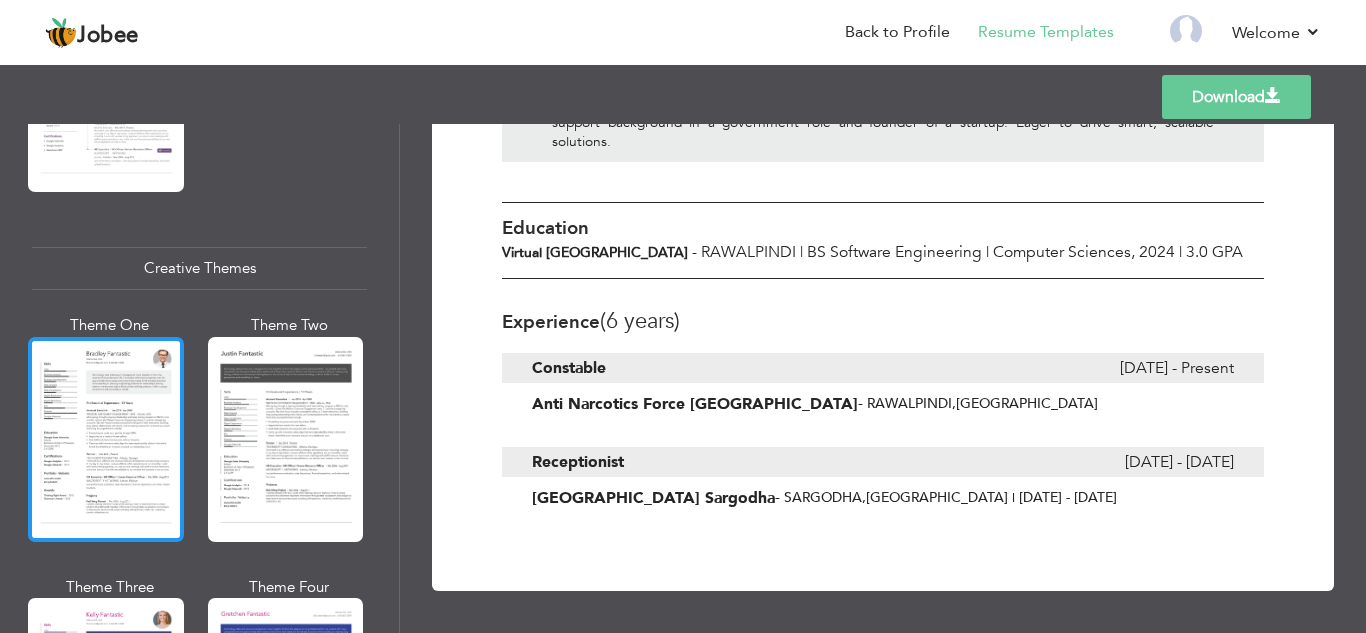 click at bounding box center [106, 439] 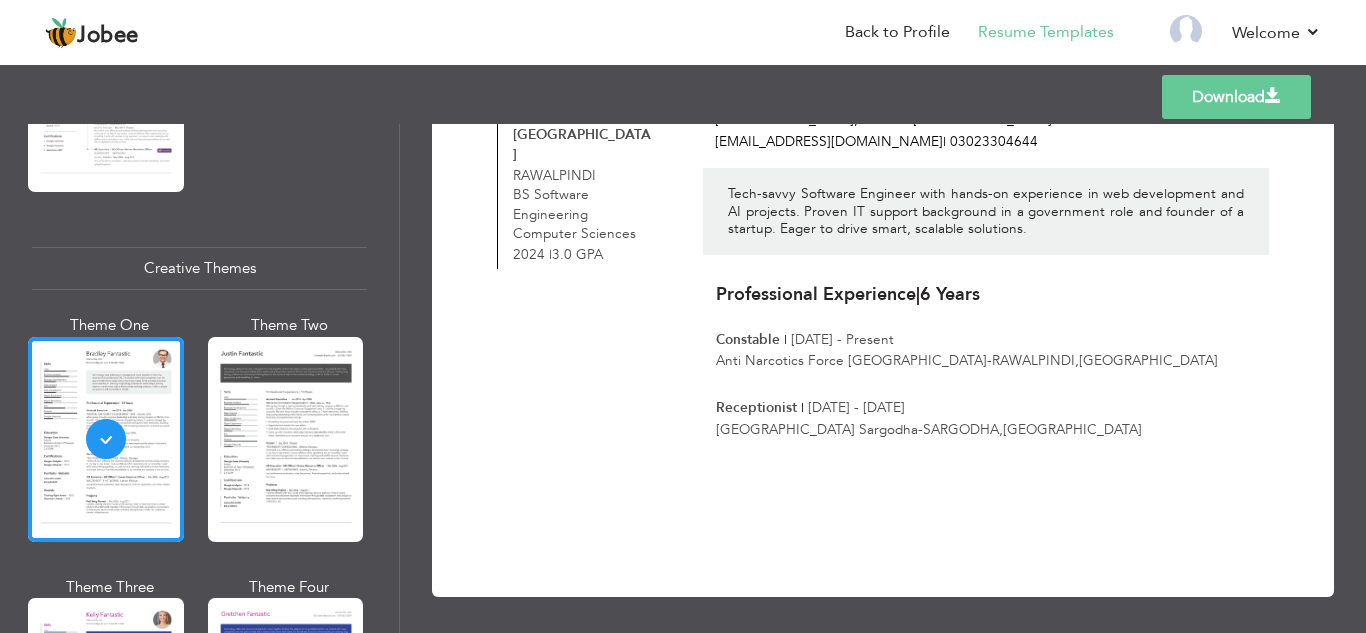 scroll, scrollTop: 126, scrollLeft: 0, axis: vertical 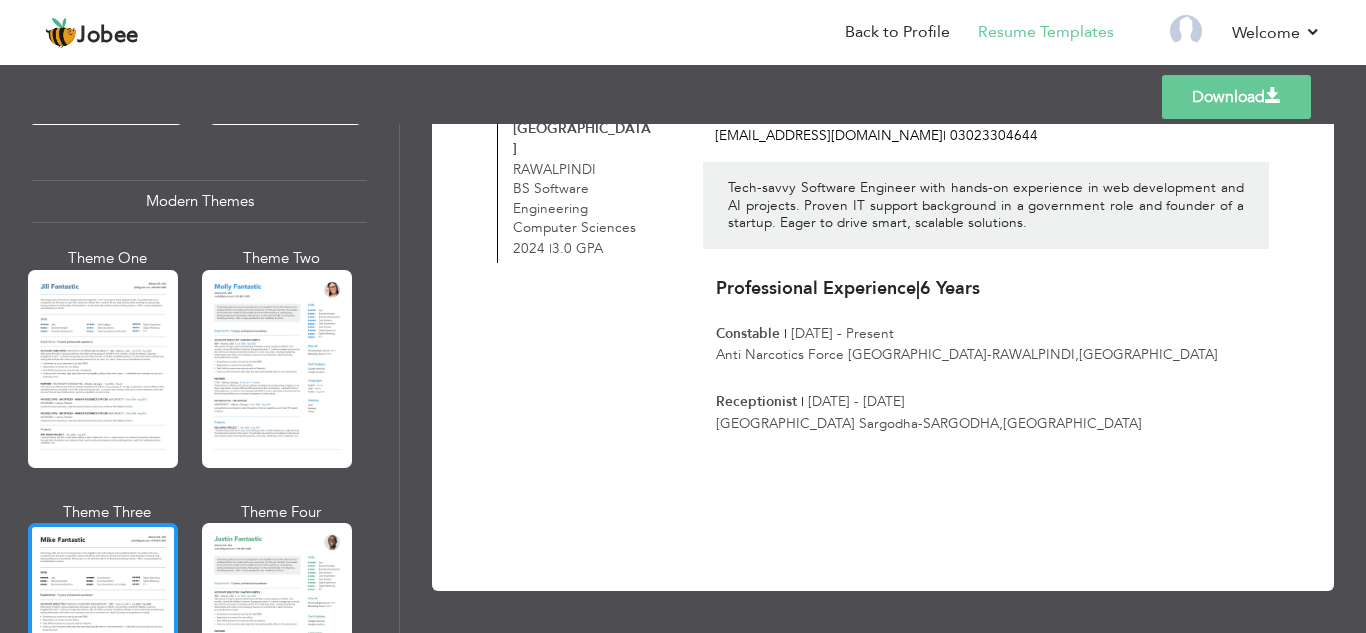 click at bounding box center [103, 622] 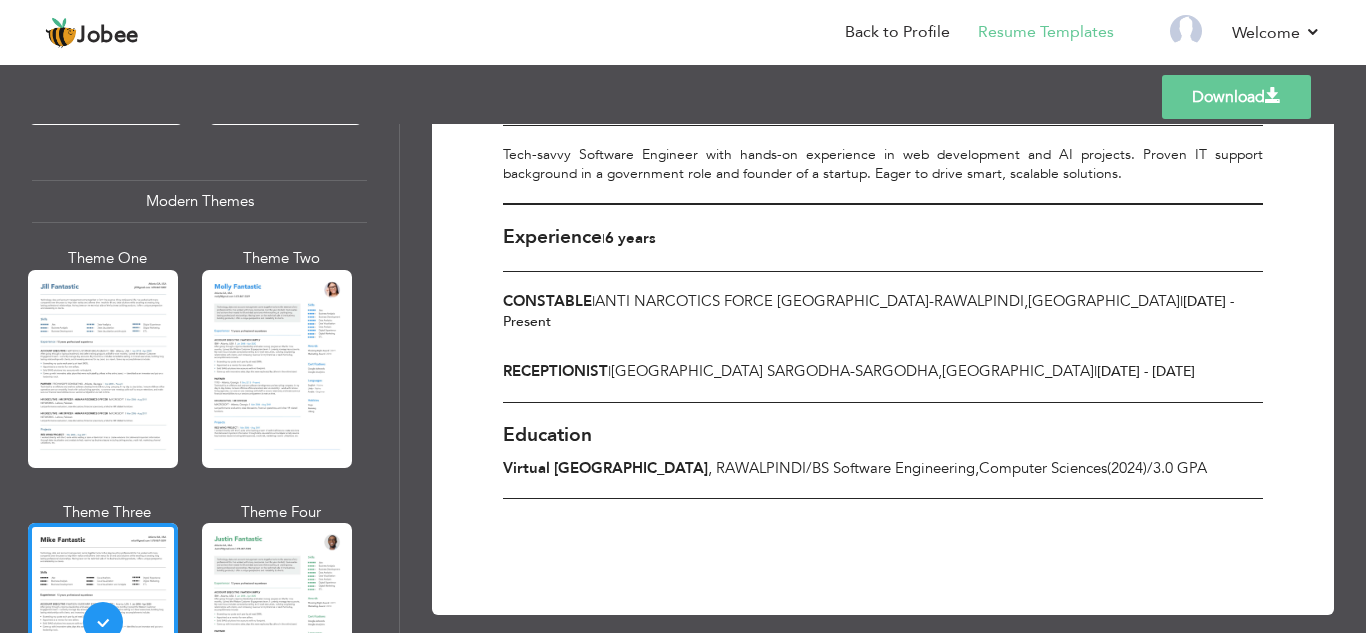 scroll, scrollTop: 148, scrollLeft: 0, axis: vertical 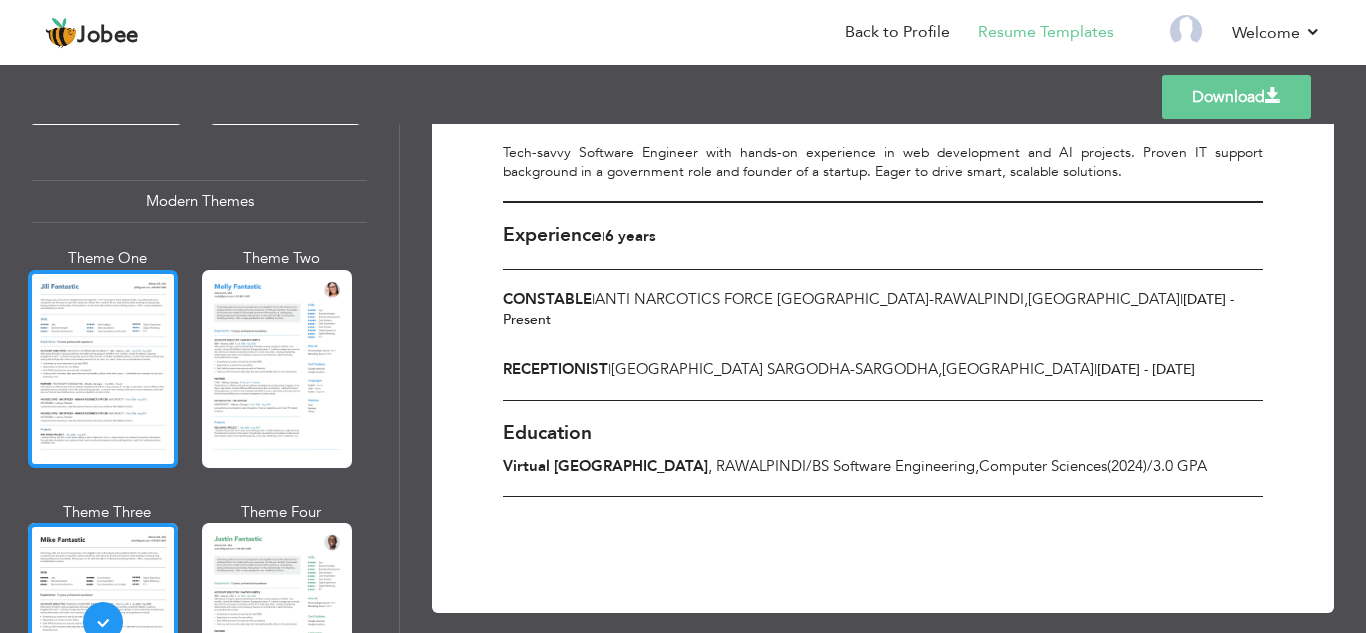 click at bounding box center [103, 369] 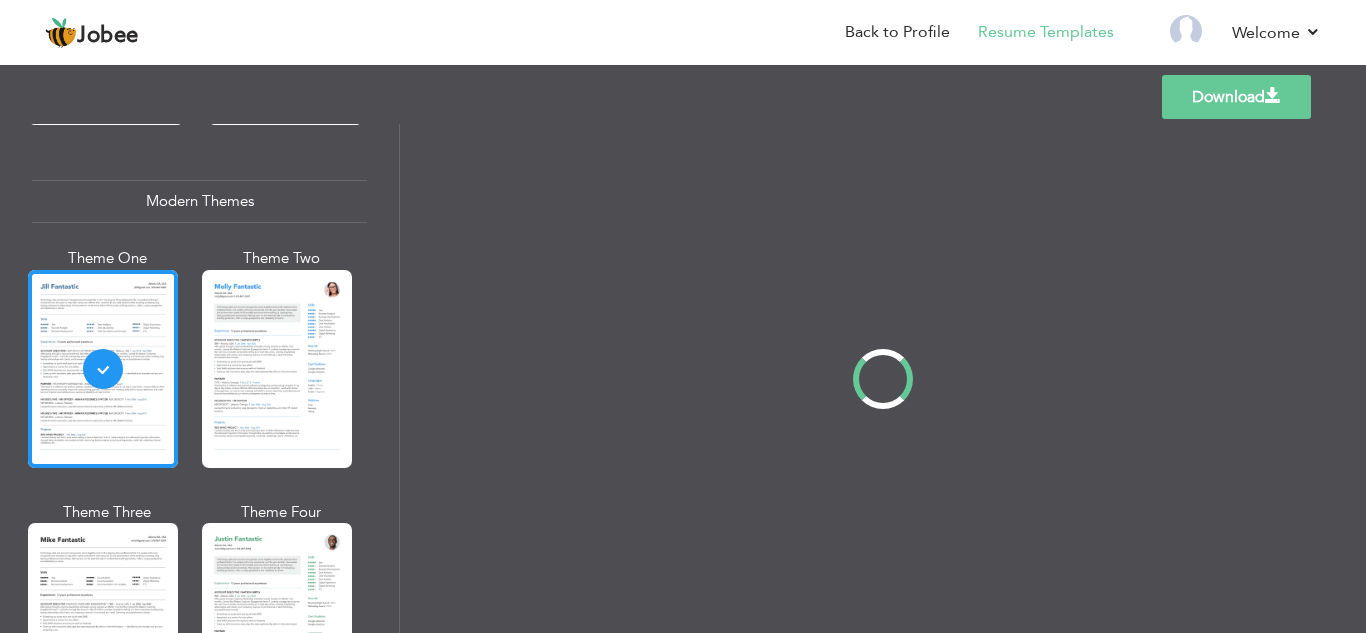 scroll, scrollTop: 0, scrollLeft: 0, axis: both 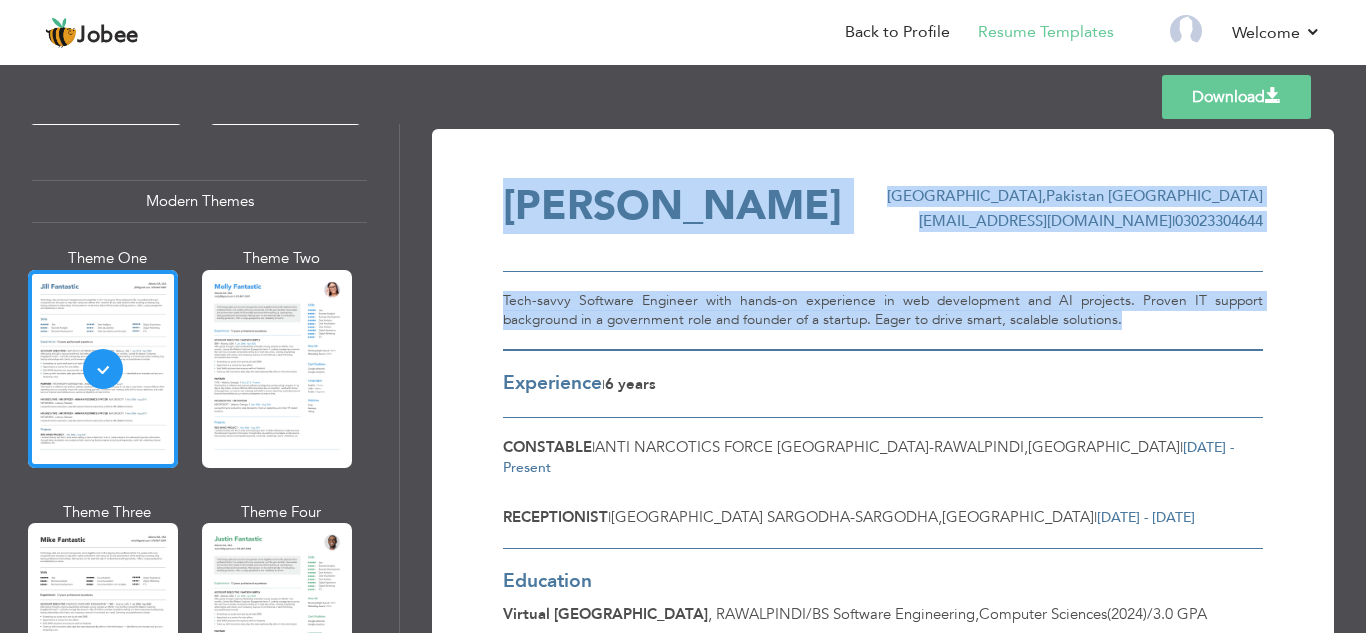drag, startPoint x: 1144, startPoint y: 317, endPoint x: 481, endPoint y: 282, distance: 663.9232 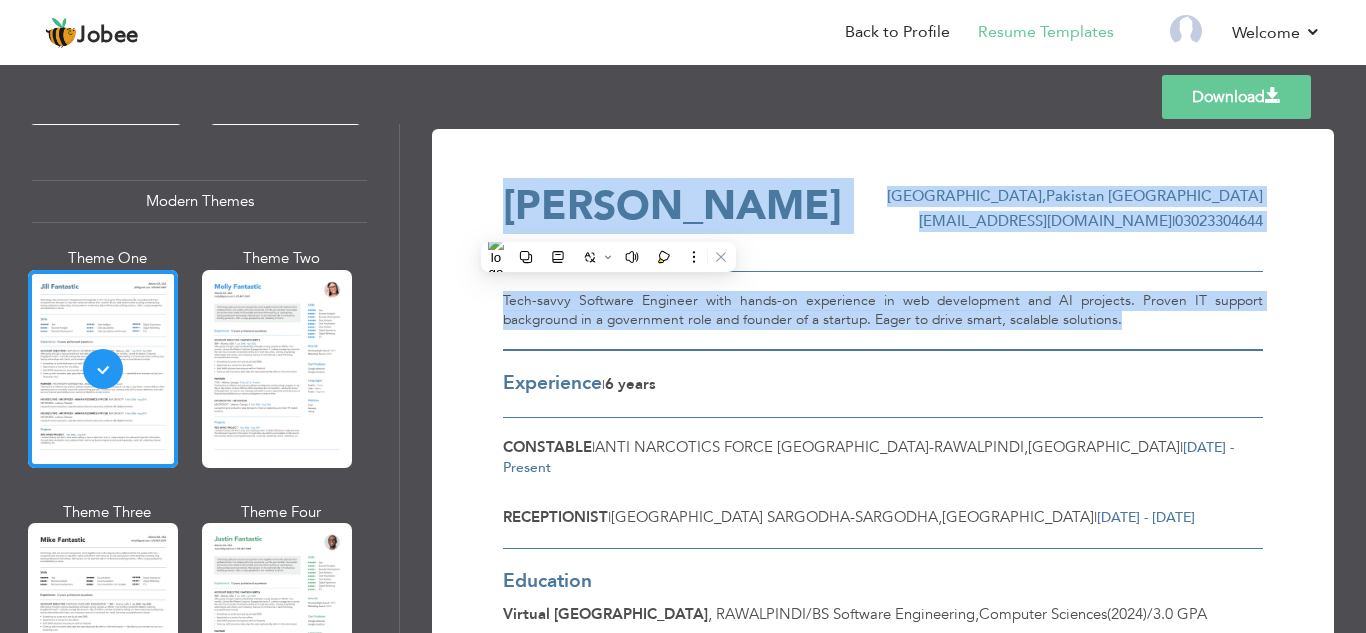 click on "Tech-savvy Software Engineer with hands-on experience in web development and AI projects. Proven IT support background in a government role and founder of a startup. Eager to drive smart, scalable solutions." at bounding box center [883, 311] 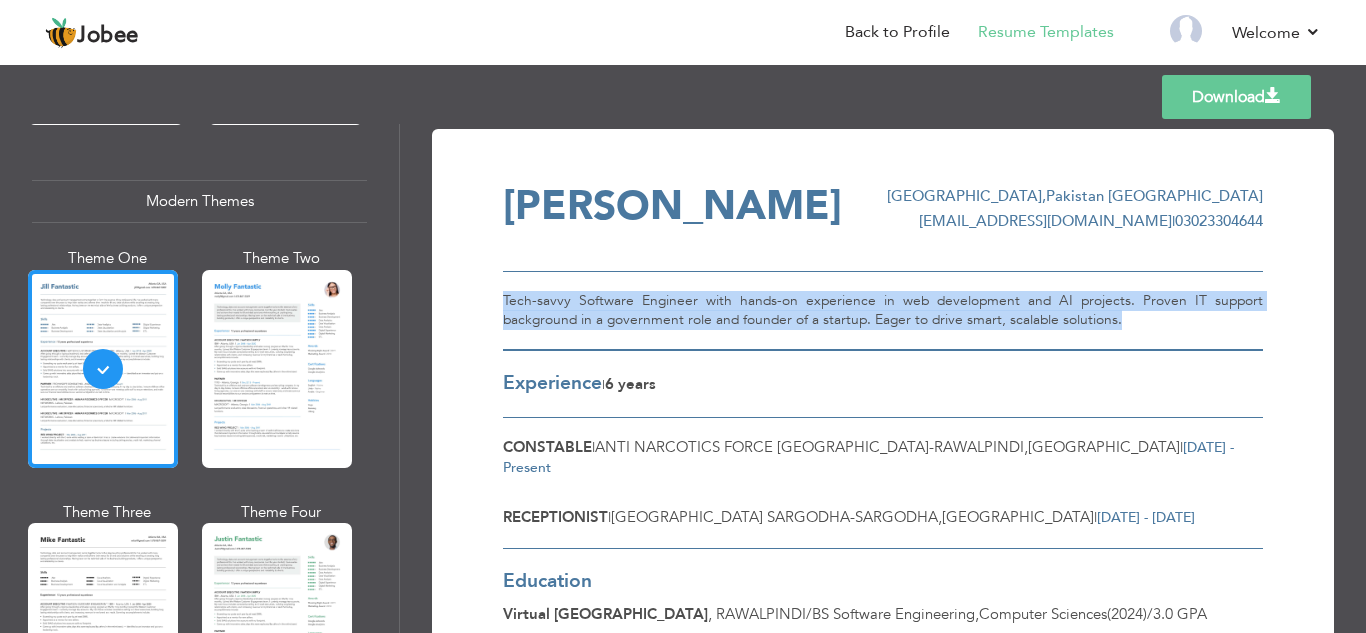 drag, startPoint x: 509, startPoint y: 301, endPoint x: 1127, endPoint y: 316, distance: 618.182 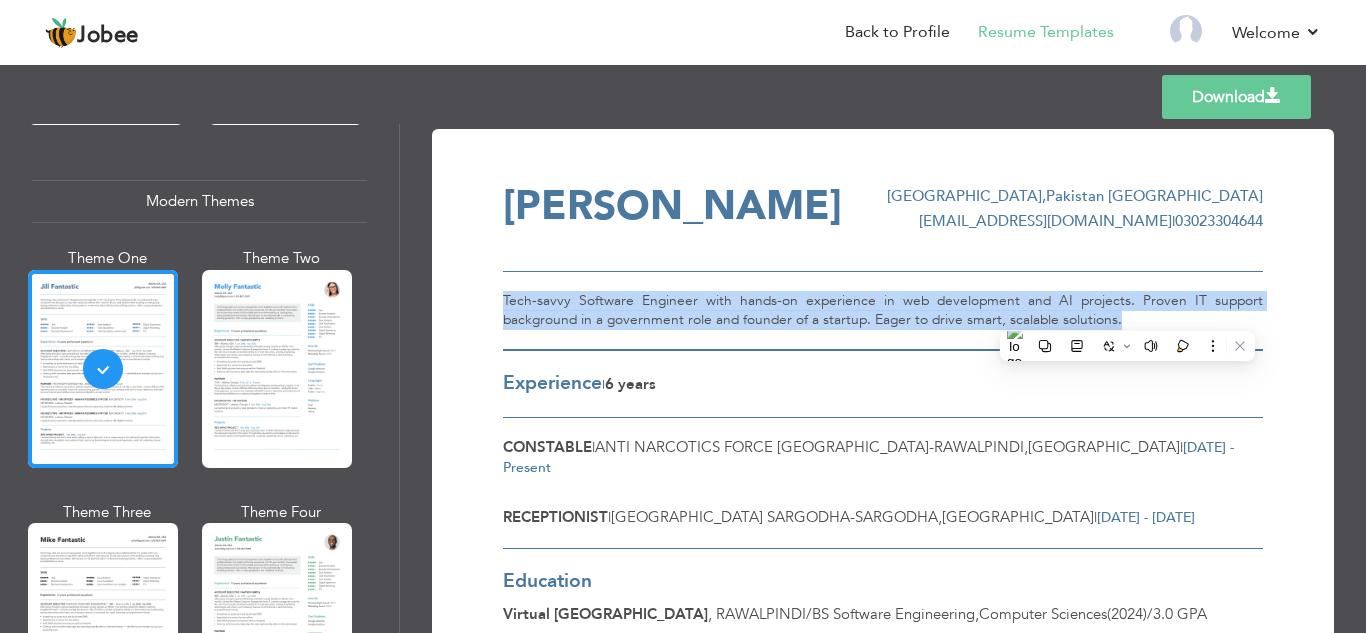 copy on "Tech-savvy Software Engineer with hands-on experience in web development and AI projects. Proven IT support background in a government role and founder of a startup. Eager to drive smart, scalable solutions." 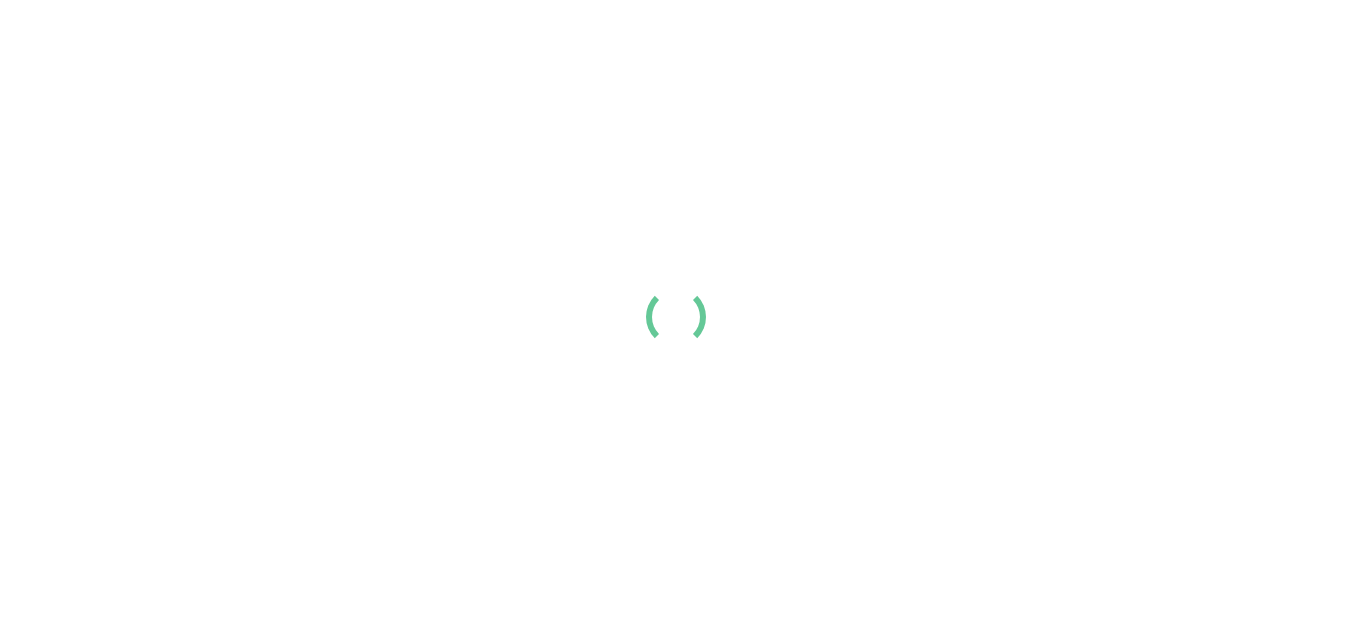 scroll, scrollTop: 0, scrollLeft: 0, axis: both 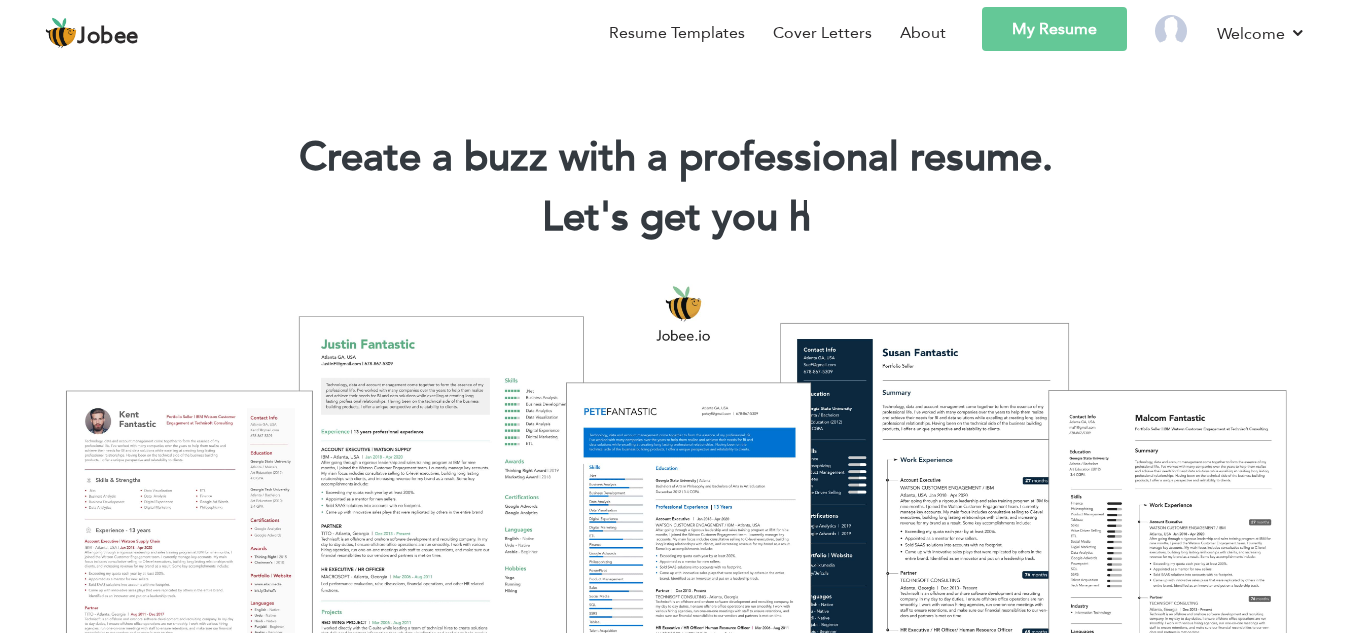 click on "My Resume" at bounding box center (1054, 29) 